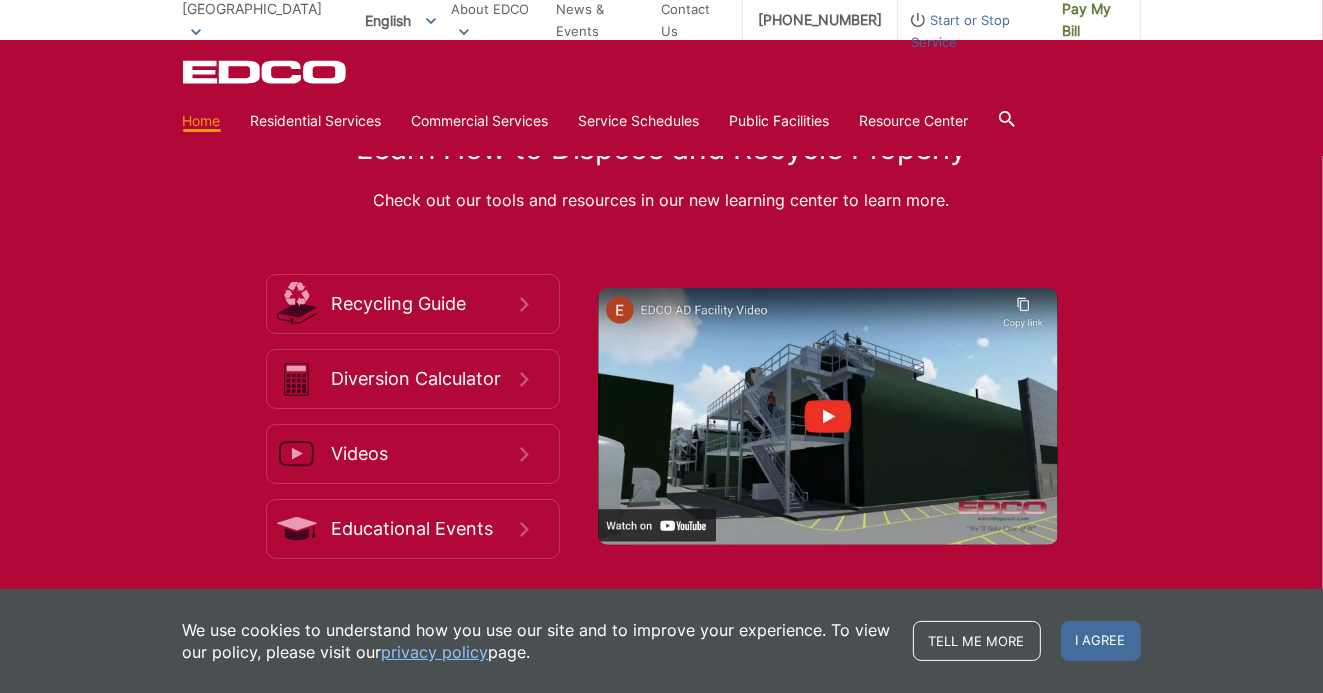 scroll, scrollTop: 2640, scrollLeft: 0, axis: vertical 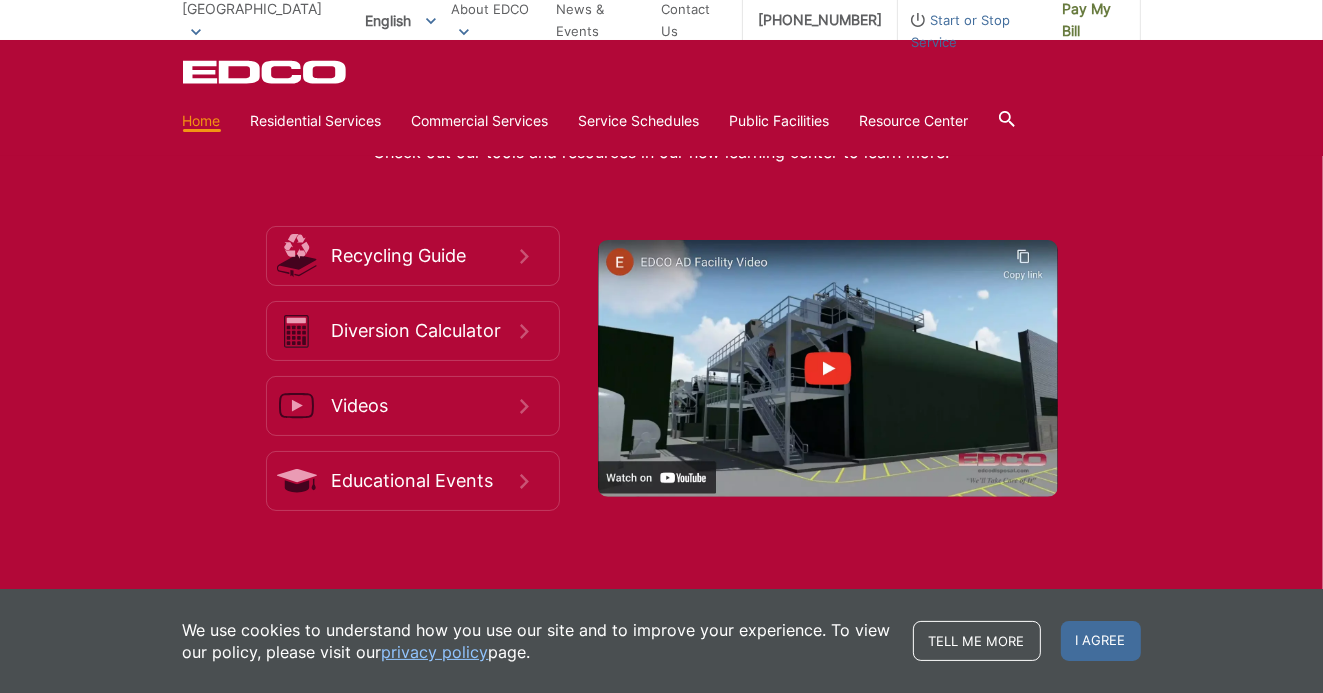 click at bounding box center [828, 368] 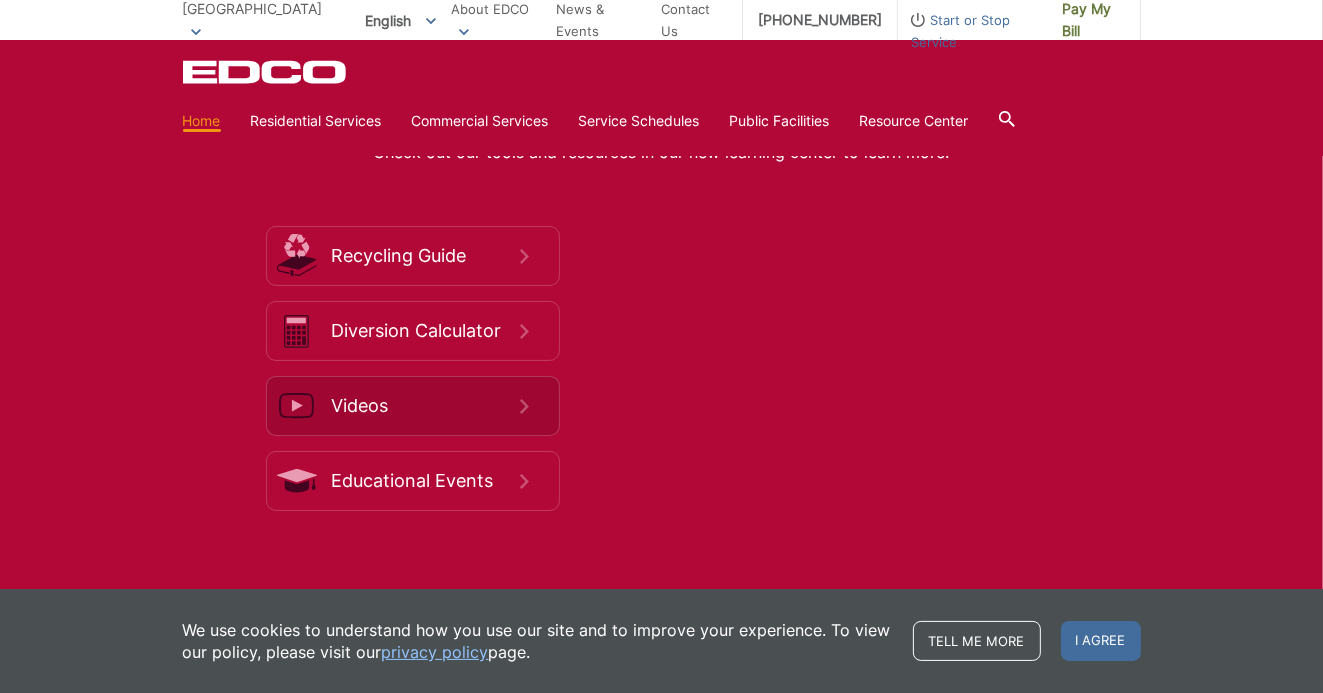 click on "Videos" at bounding box center [426, 406] 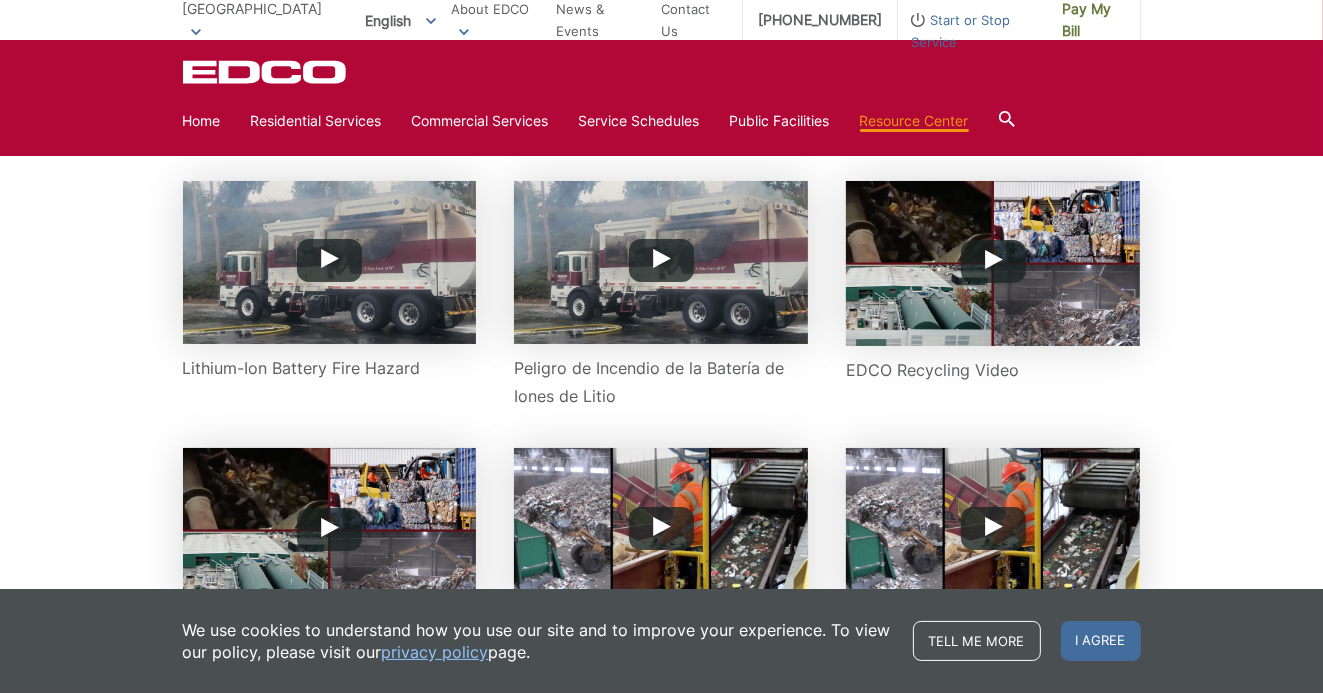scroll, scrollTop: 240, scrollLeft: 0, axis: vertical 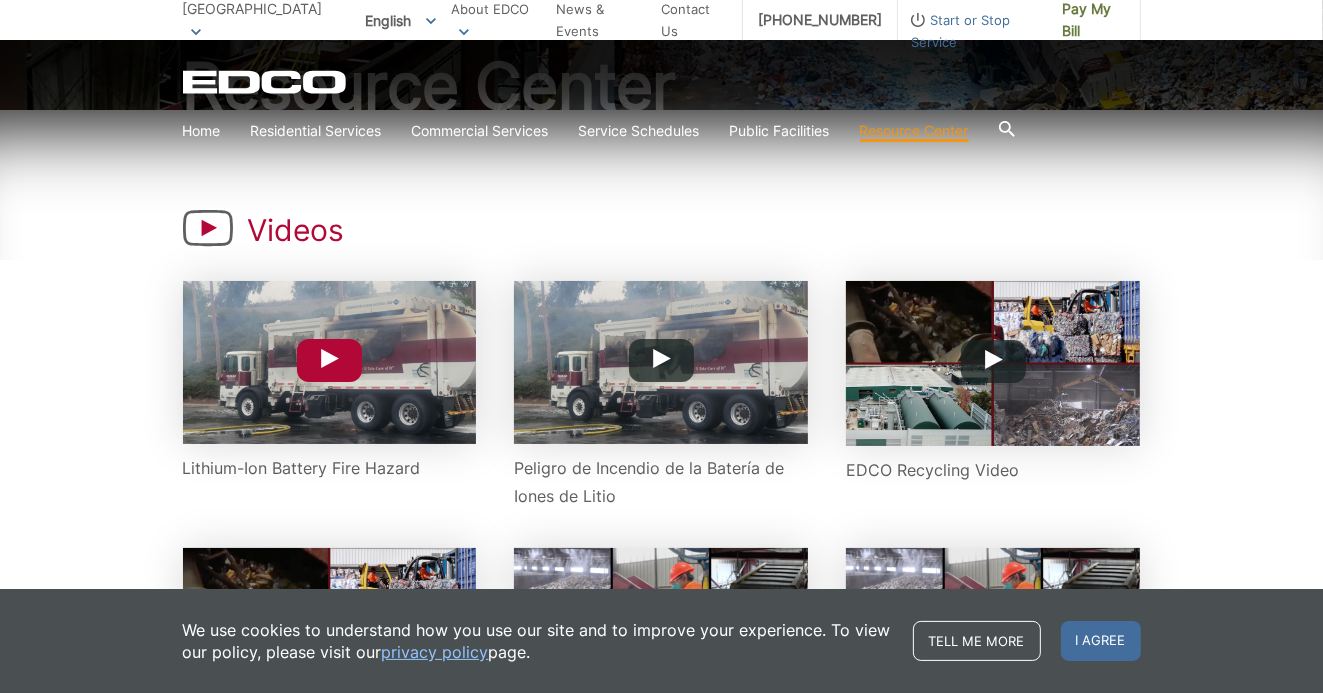 click at bounding box center [330, 362] 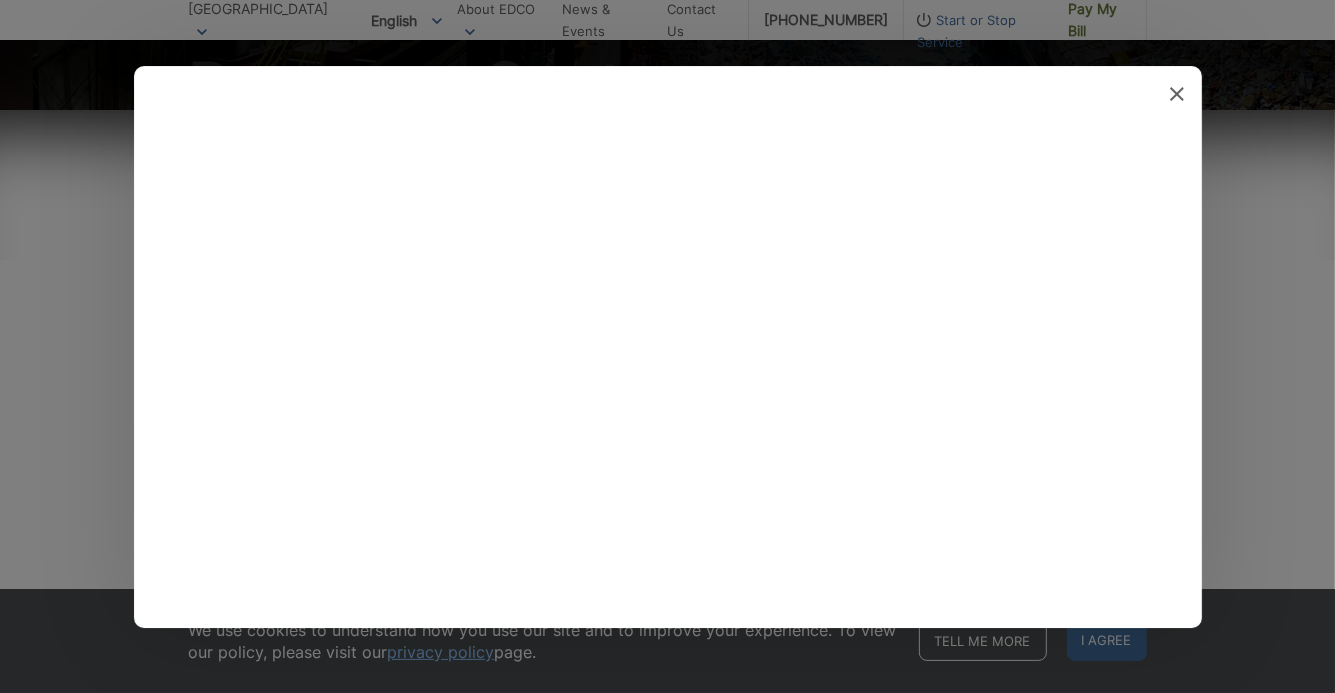 click at bounding box center (668, 347) 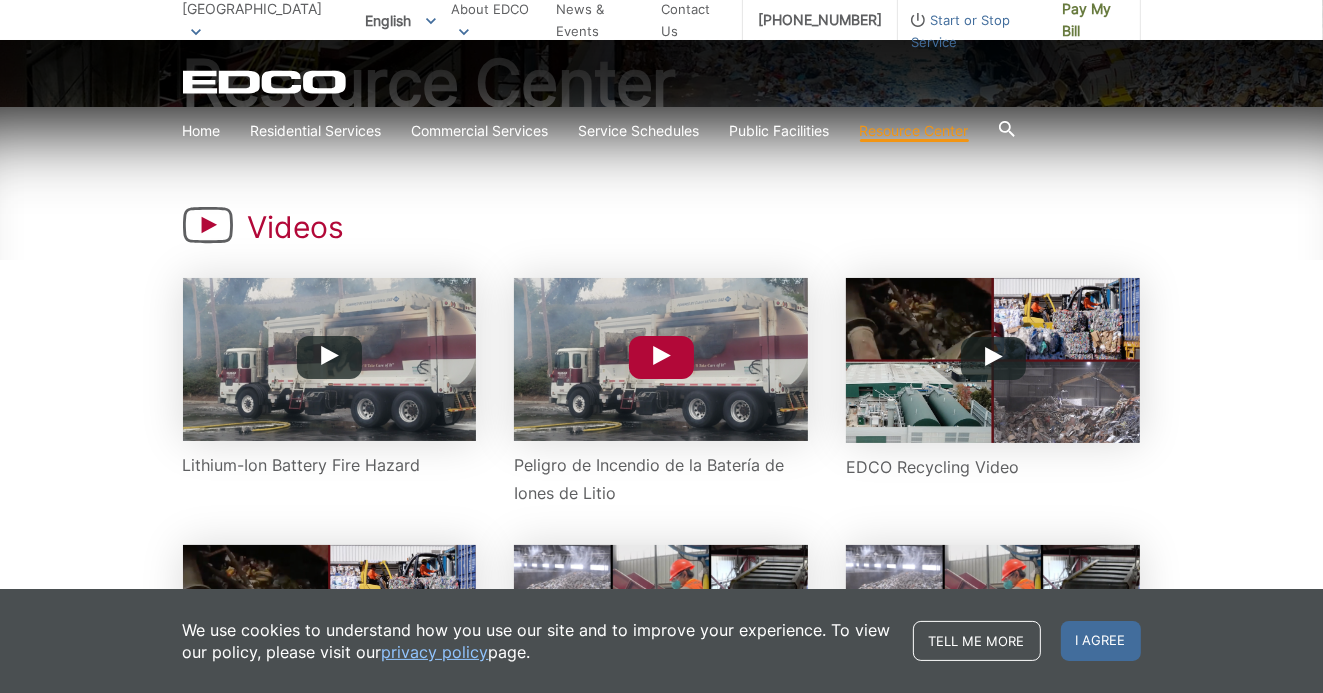 scroll, scrollTop: 387, scrollLeft: 0, axis: vertical 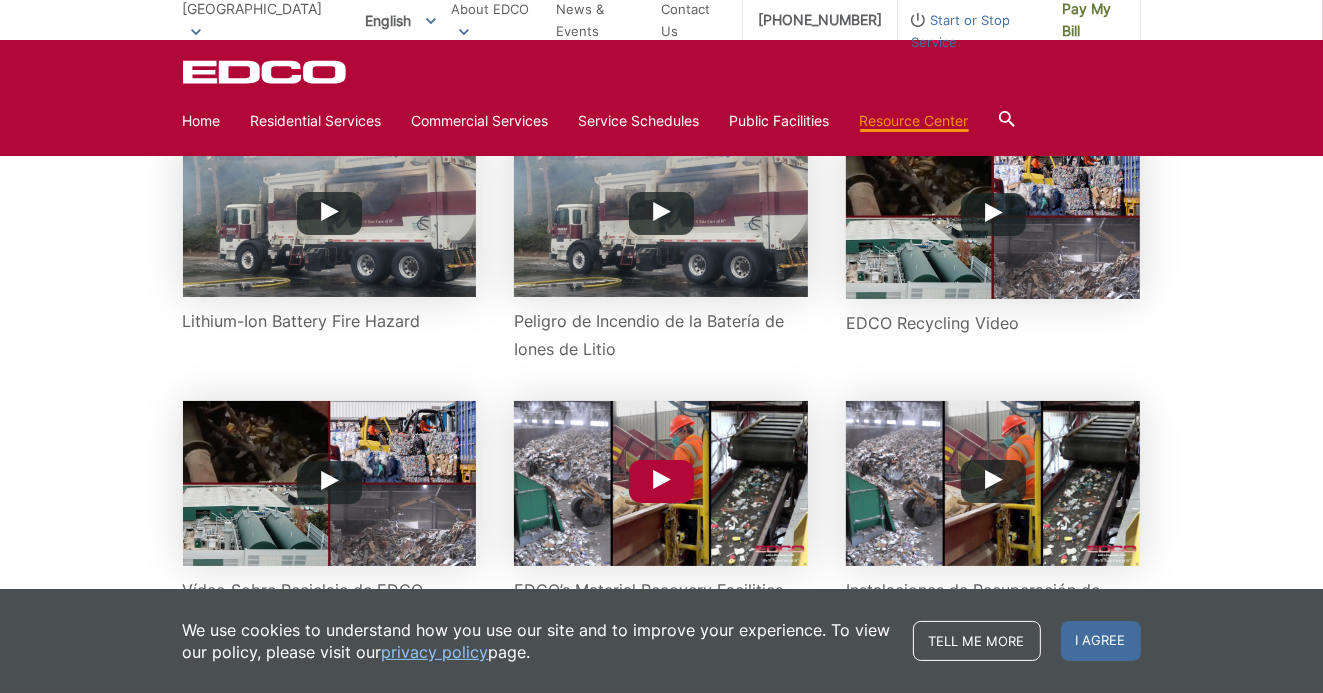 click 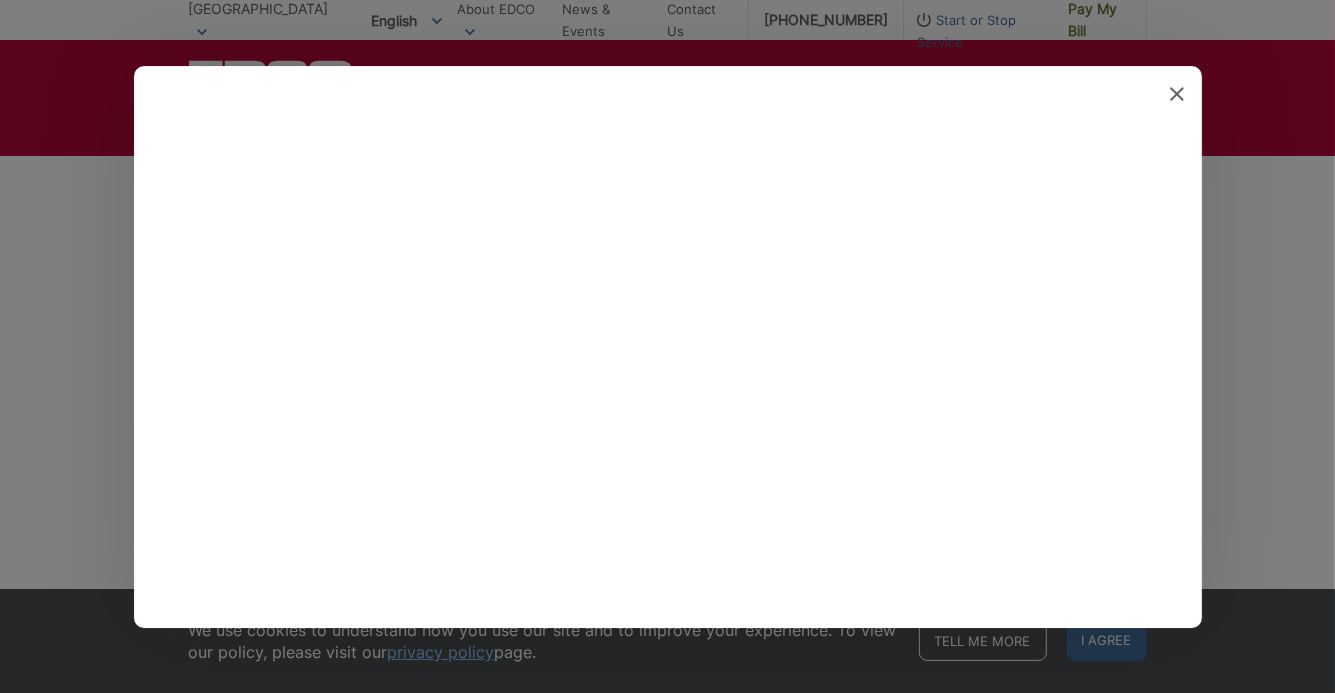 click 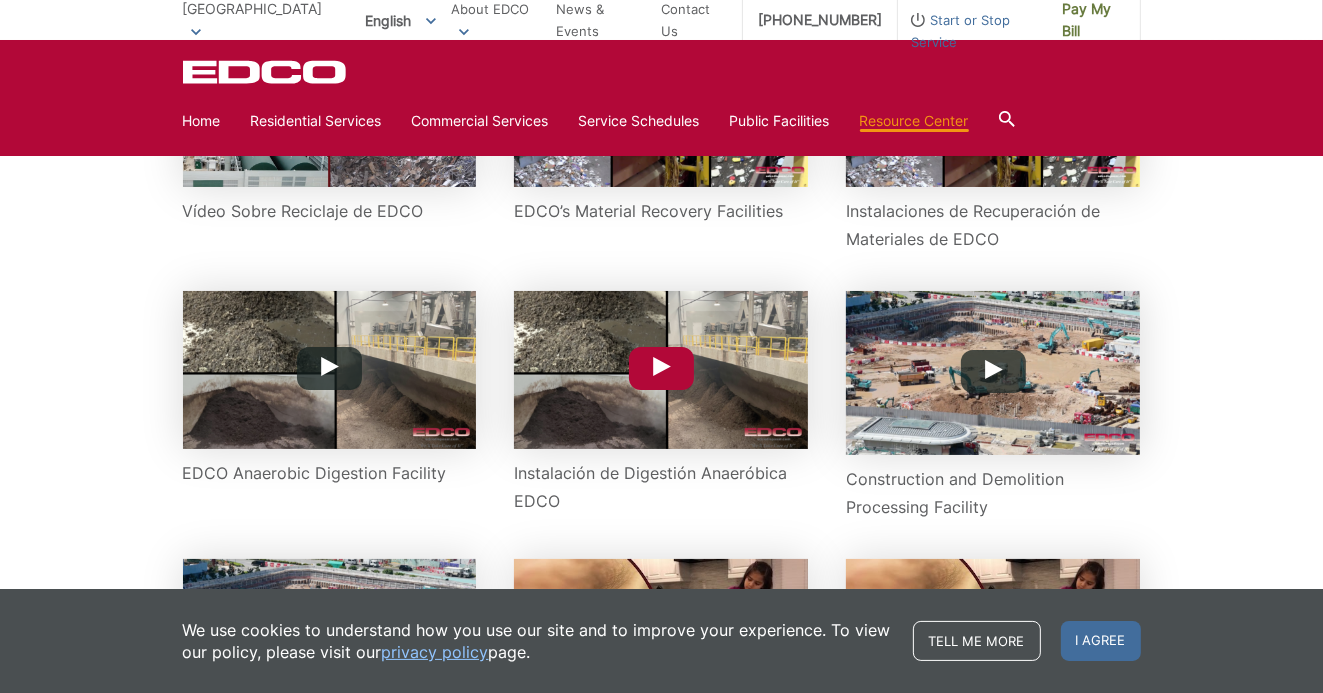 scroll, scrollTop: 787, scrollLeft: 0, axis: vertical 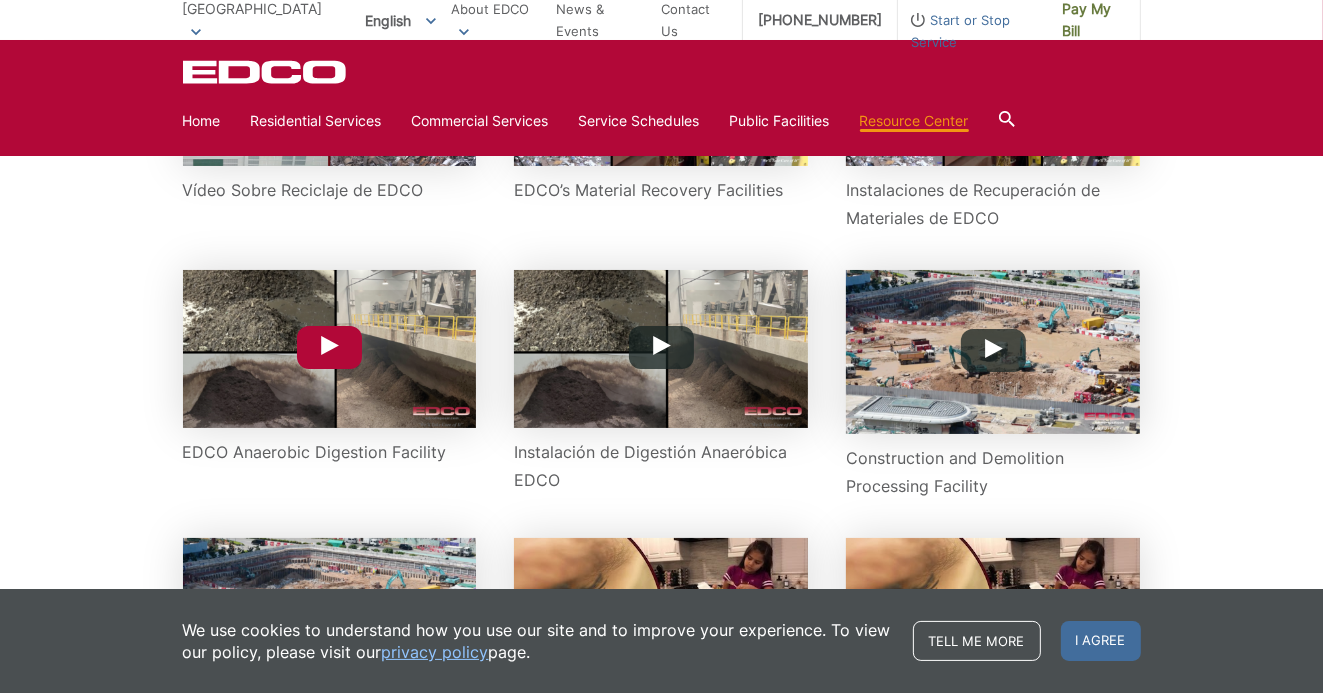 click 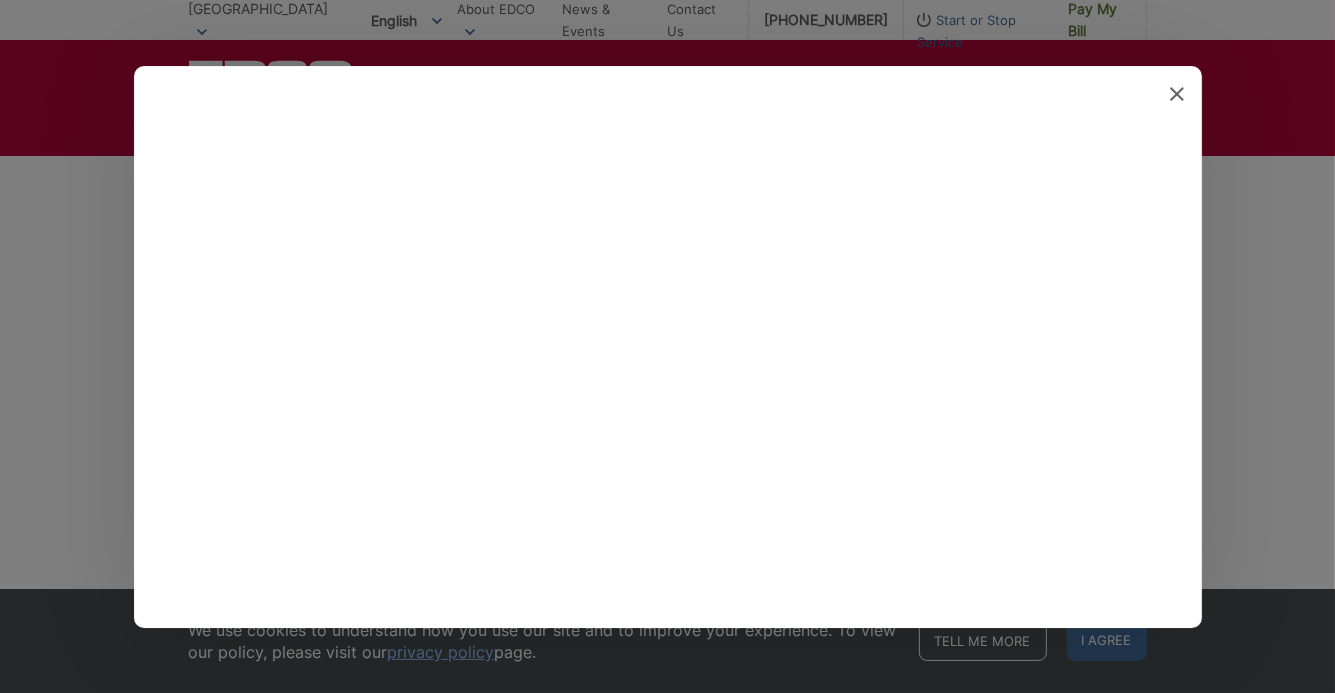 click 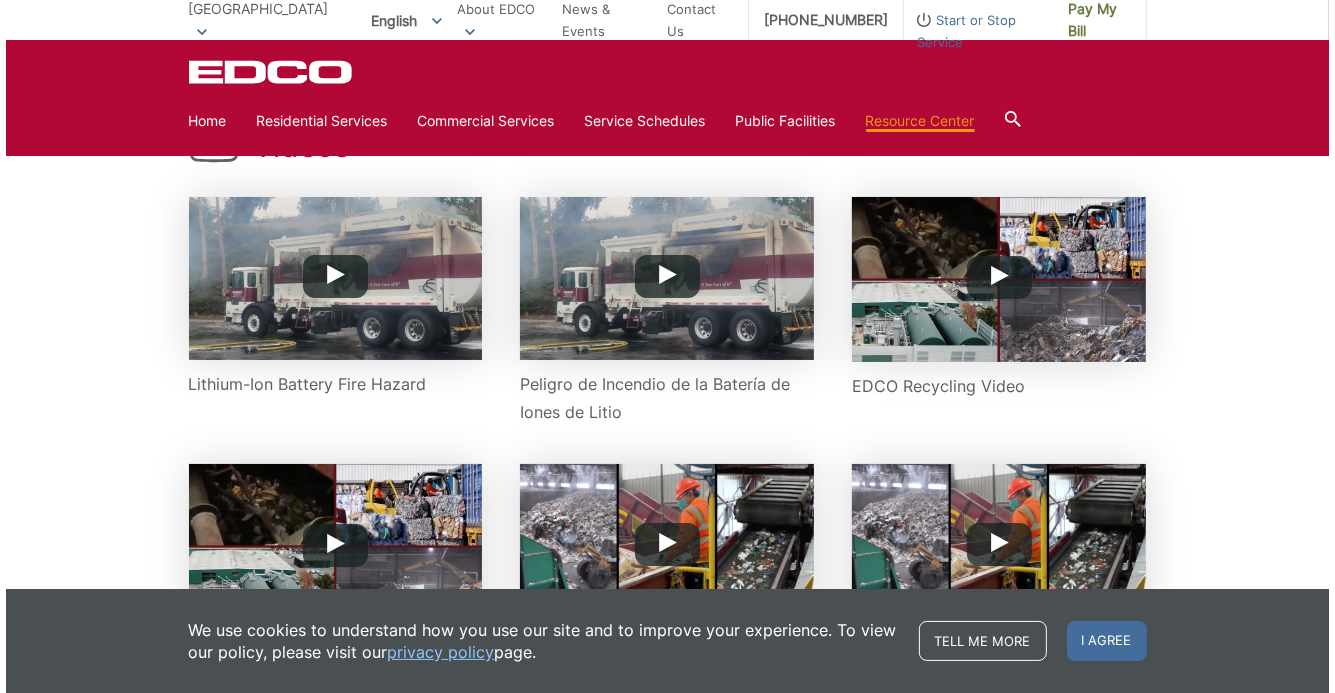 scroll, scrollTop: 227, scrollLeft: 0, axis: vertical 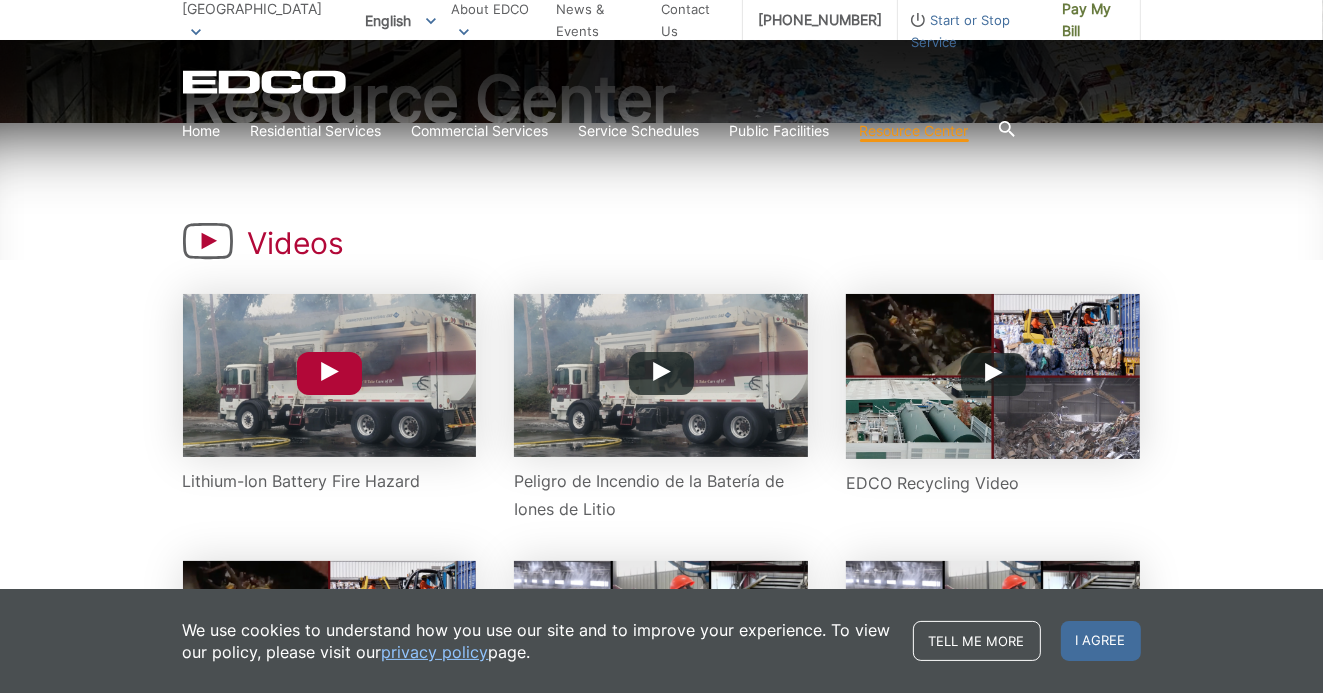 click 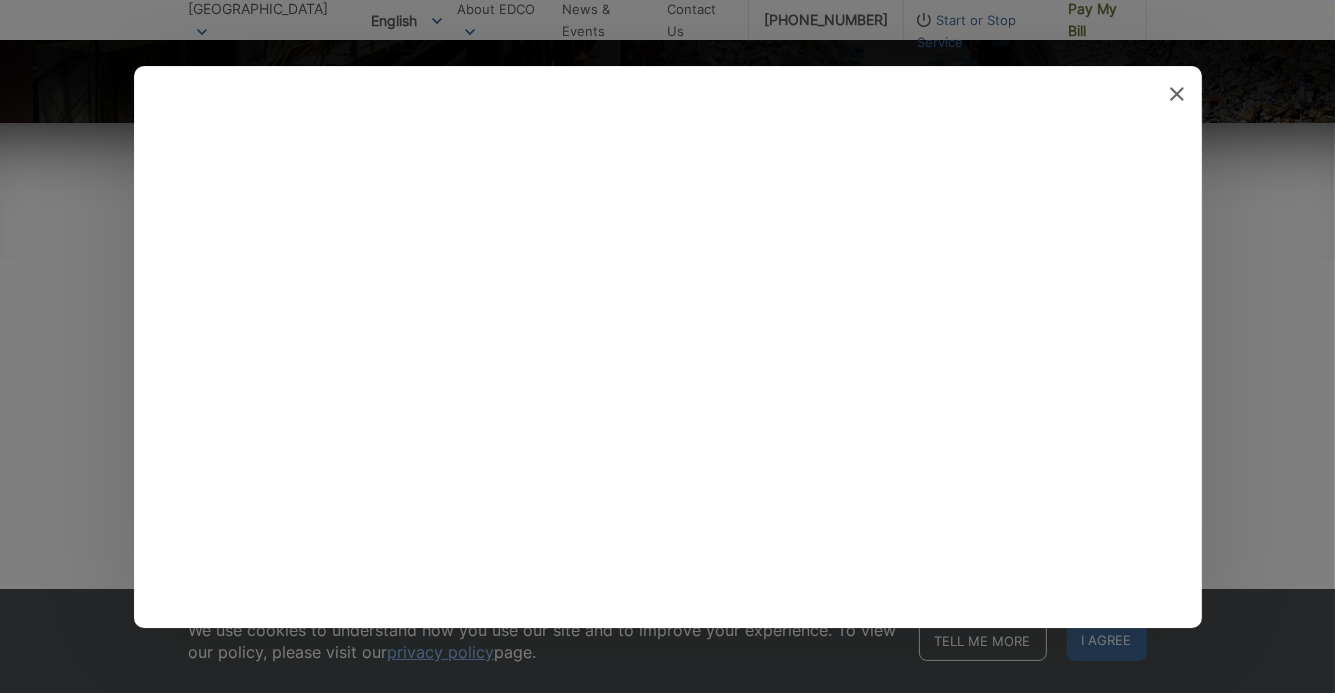 click at bounding box center (668, 347) 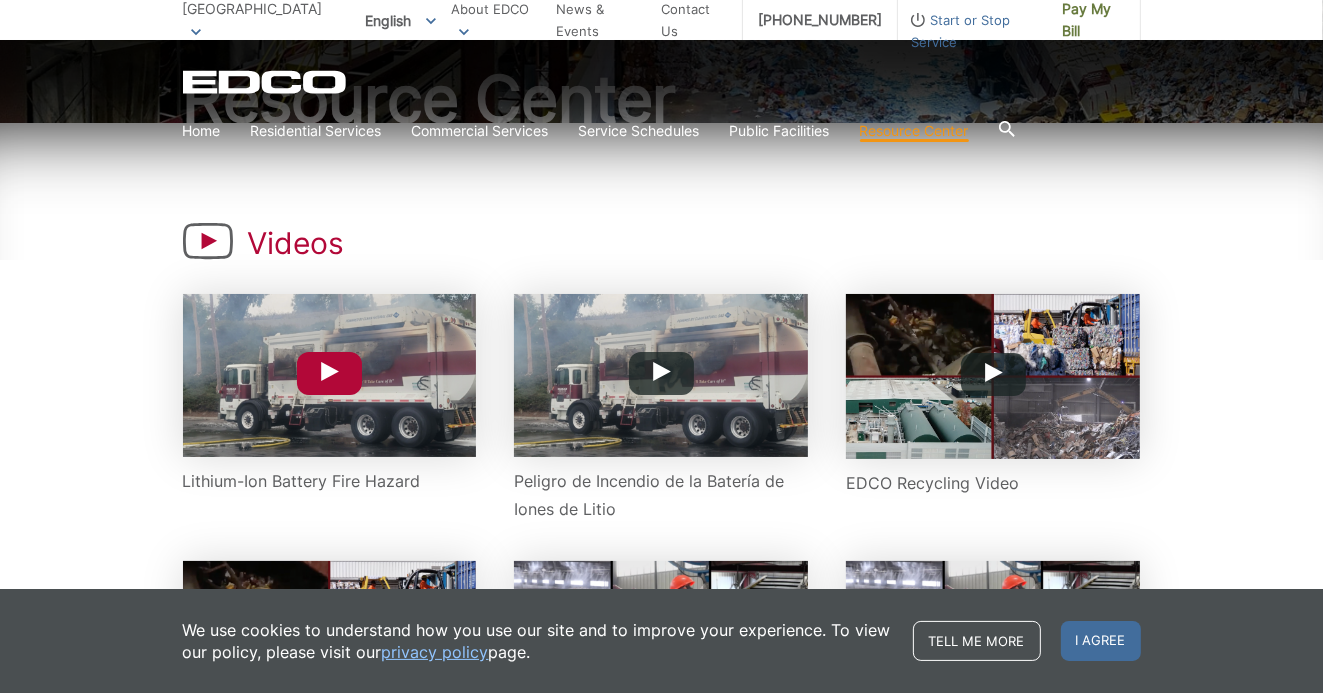 click at bounding box center [329, 373] 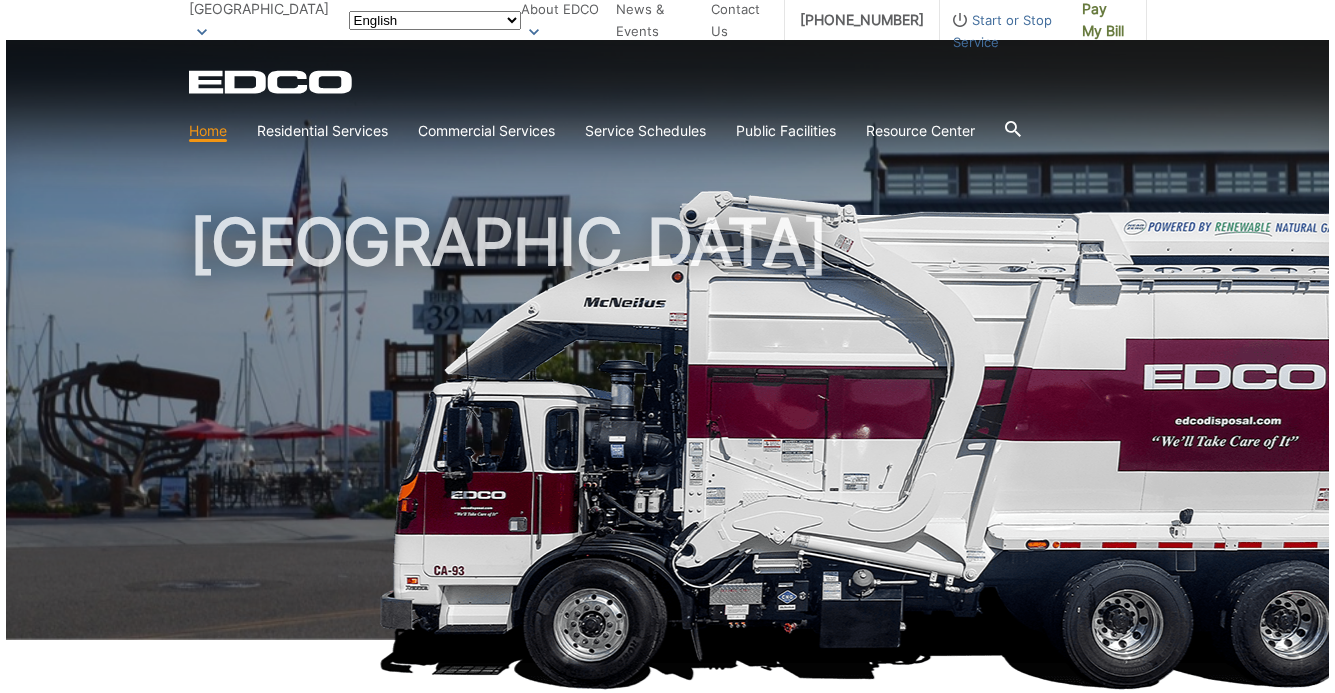 scroll, scrollTop: 0, scrollLeft: 0, axis: both 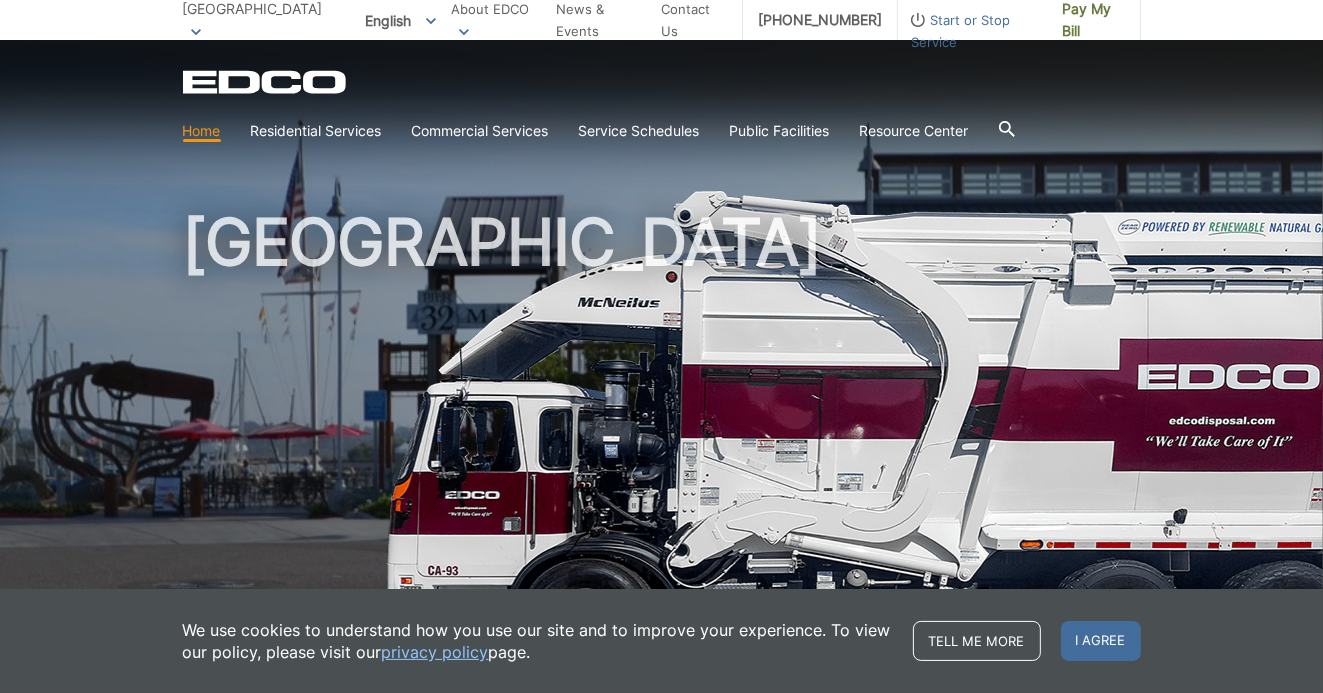 click on "[GEOGRAPHIC_DATA]" at bounding box center [253, 8] 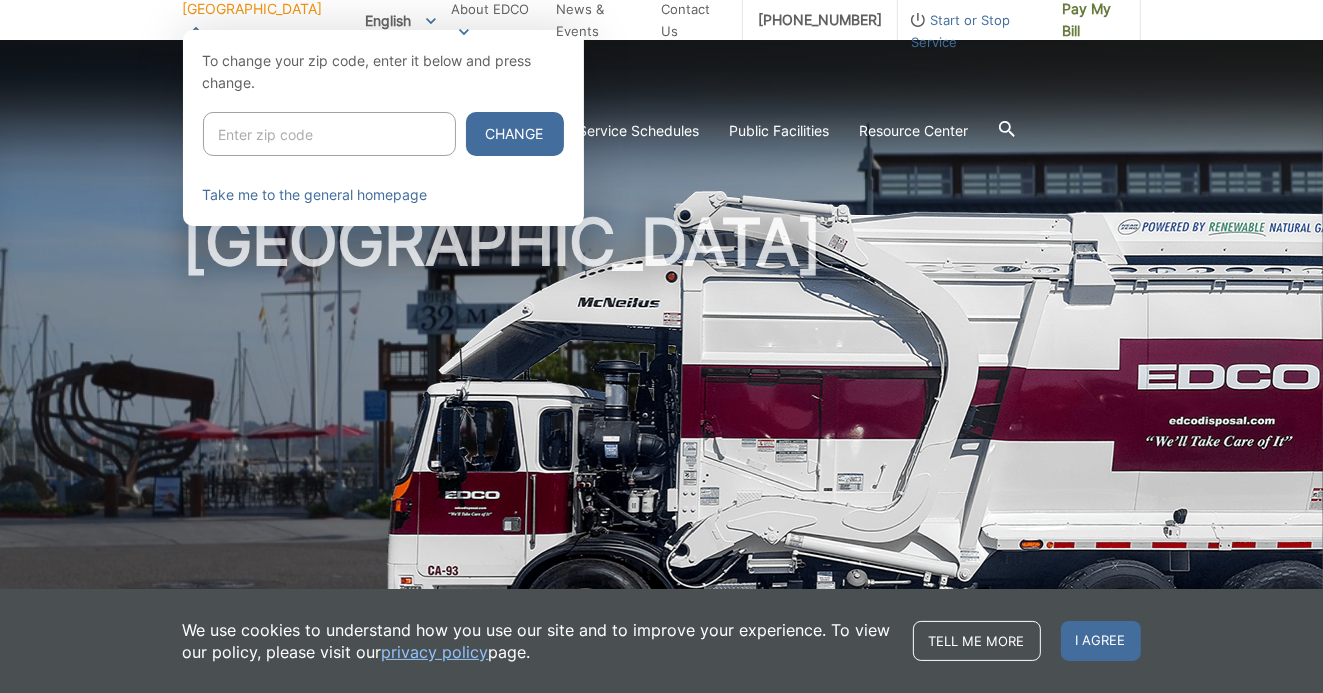 click at bounding box center (329, 134) 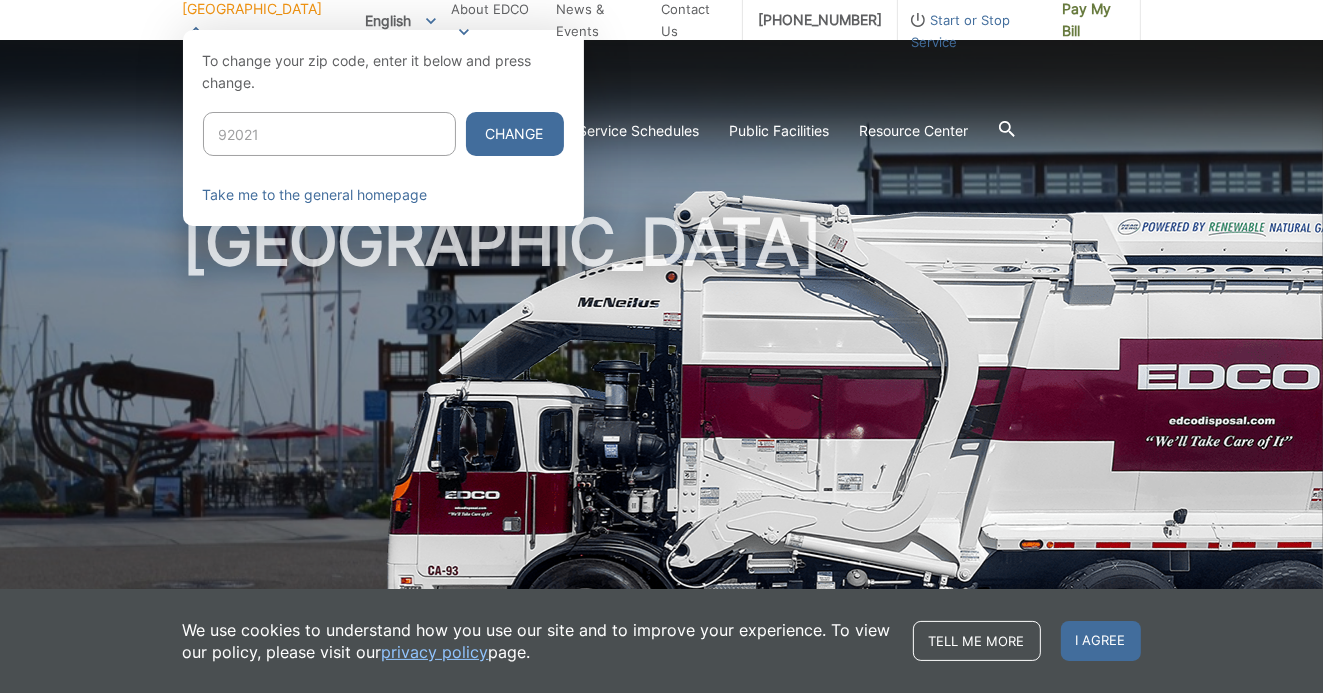 type on "92021" 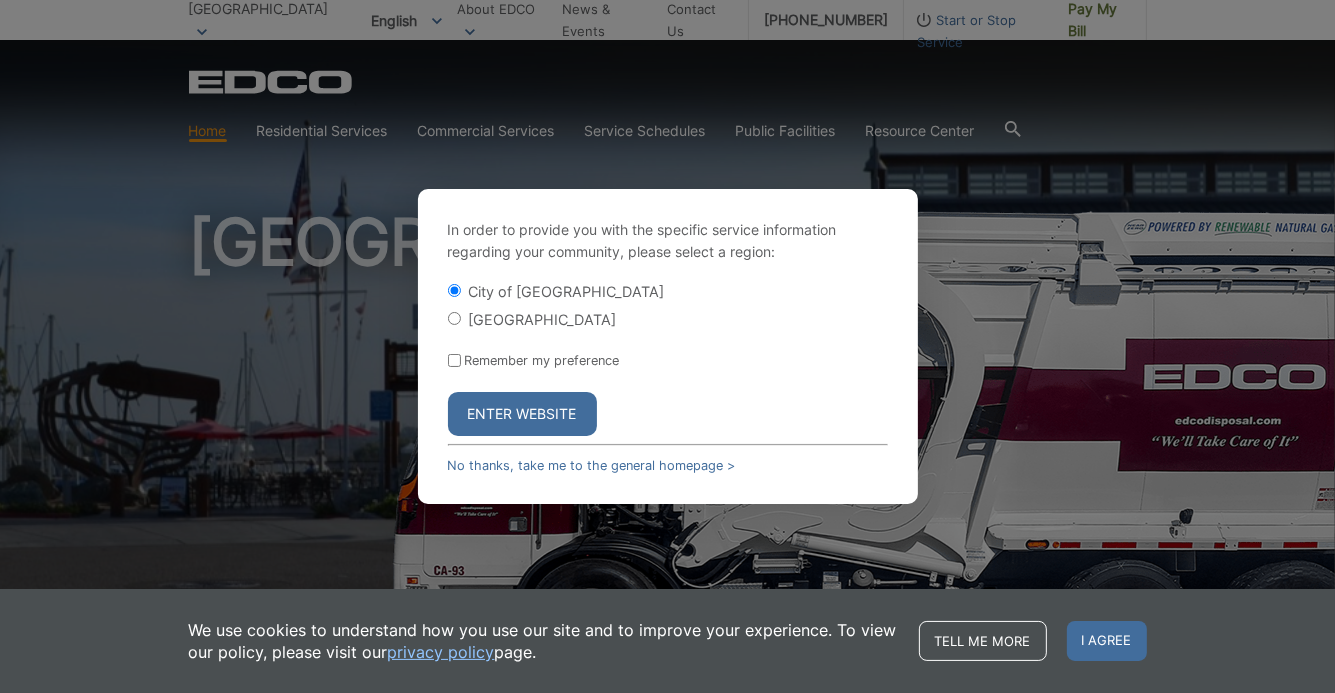 click on "Enter Website" at bounding box center [522, 414] 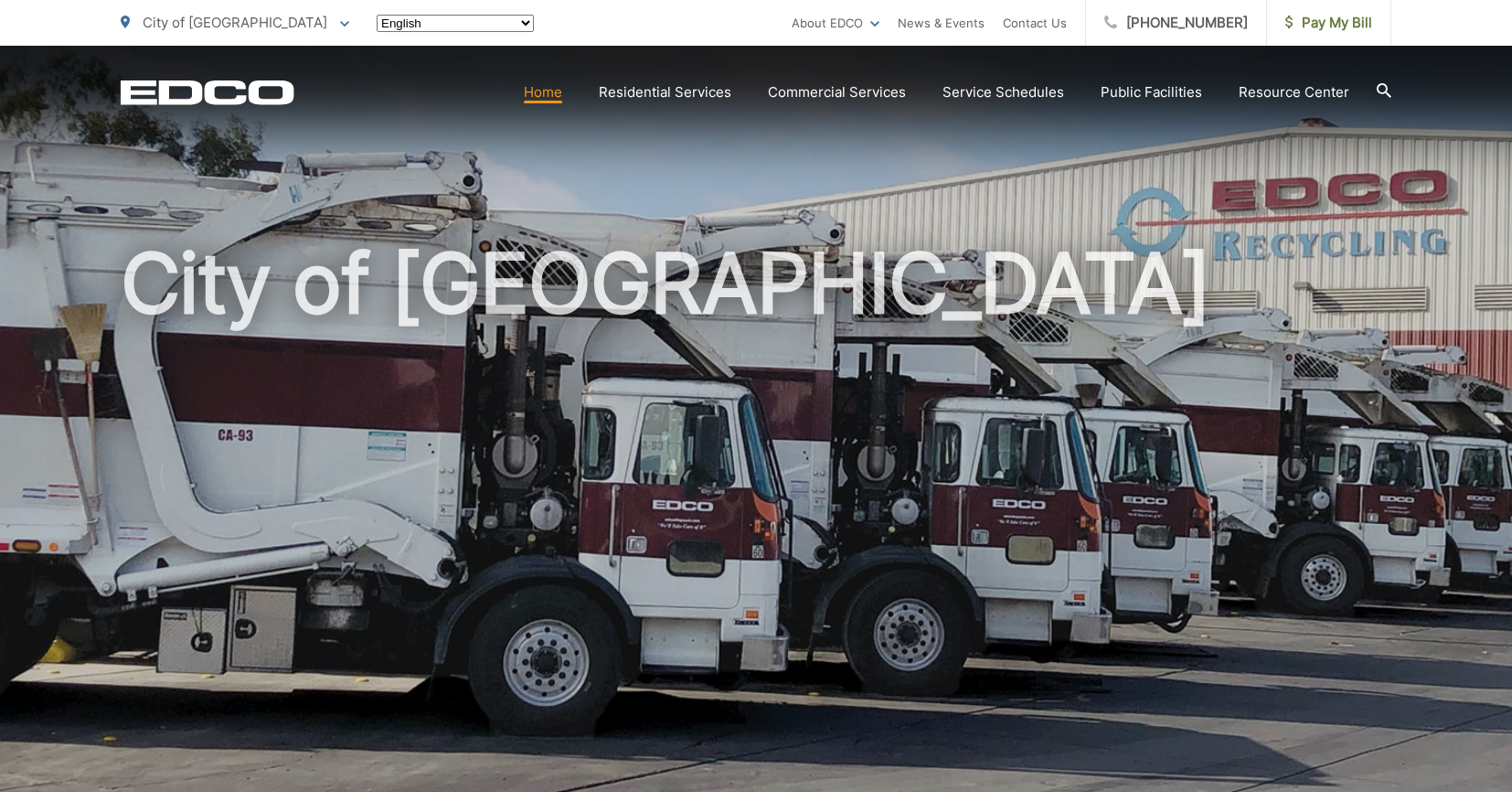 scroll, scrollTop: 0, scrollLeft: 0, axis: both 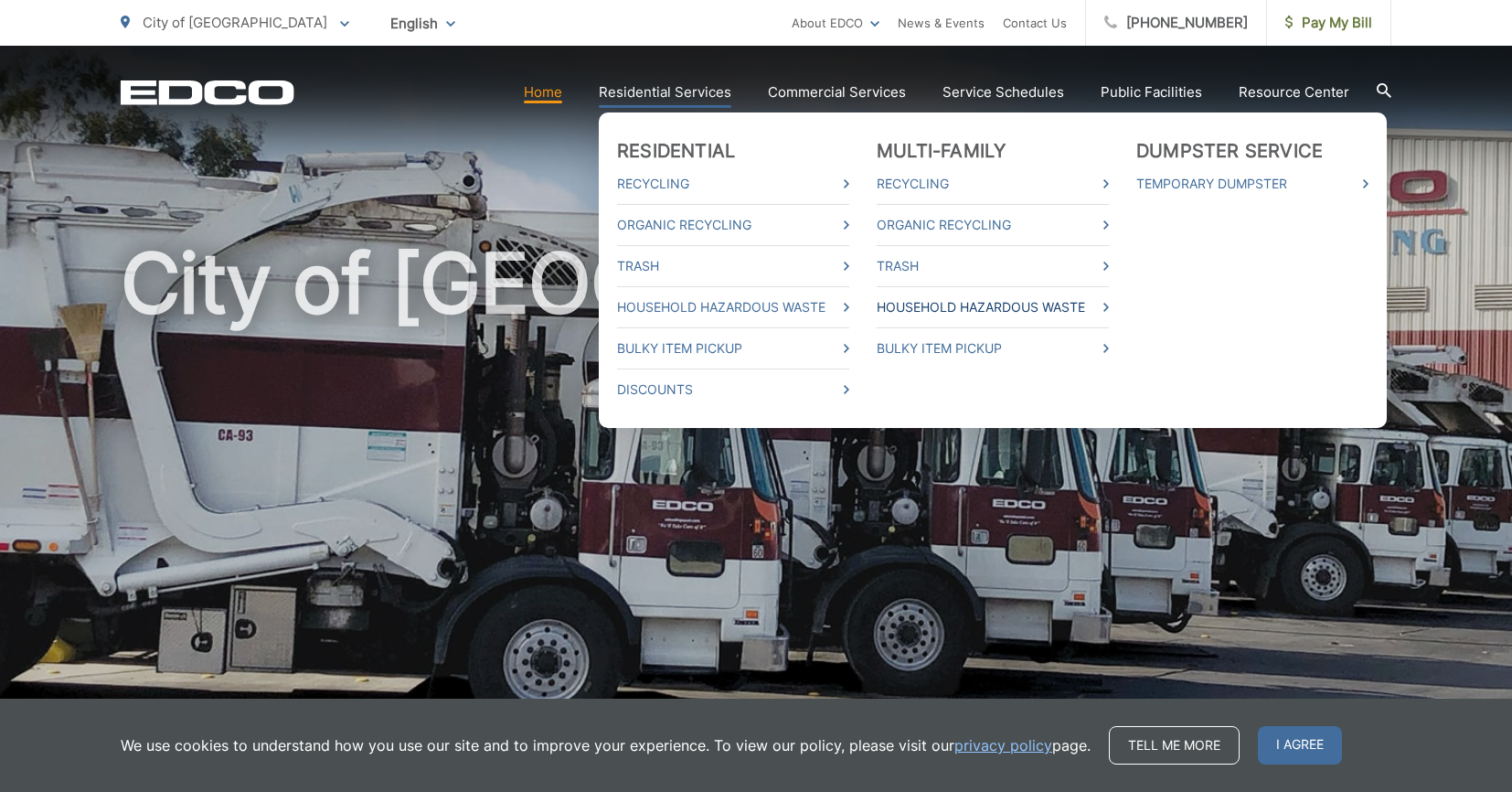 click on "Household Hazardous Waste" at bounding box center (993, 307) 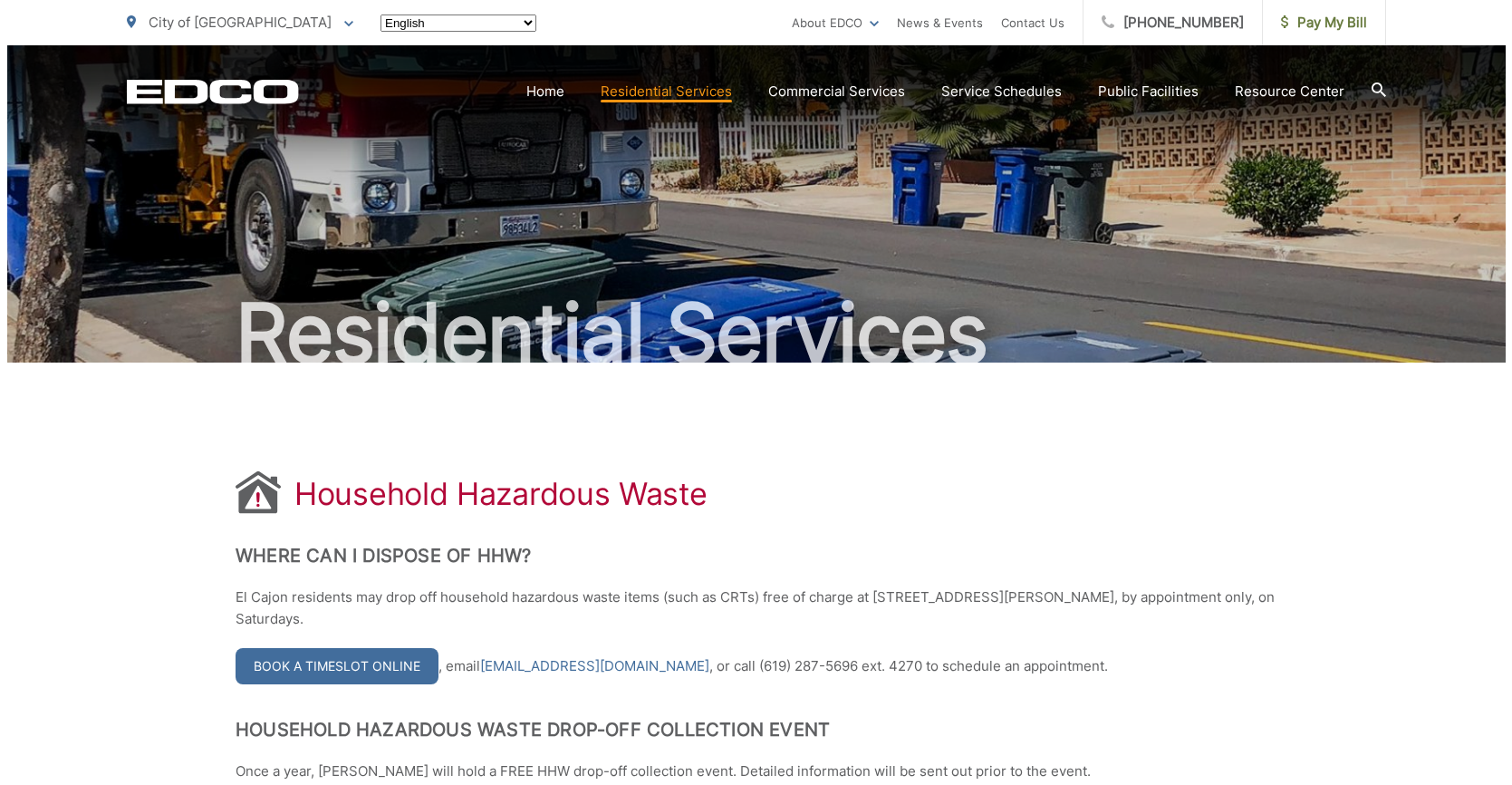 scroll, scrollTop: 0, scrollLeft: 0, axis: both 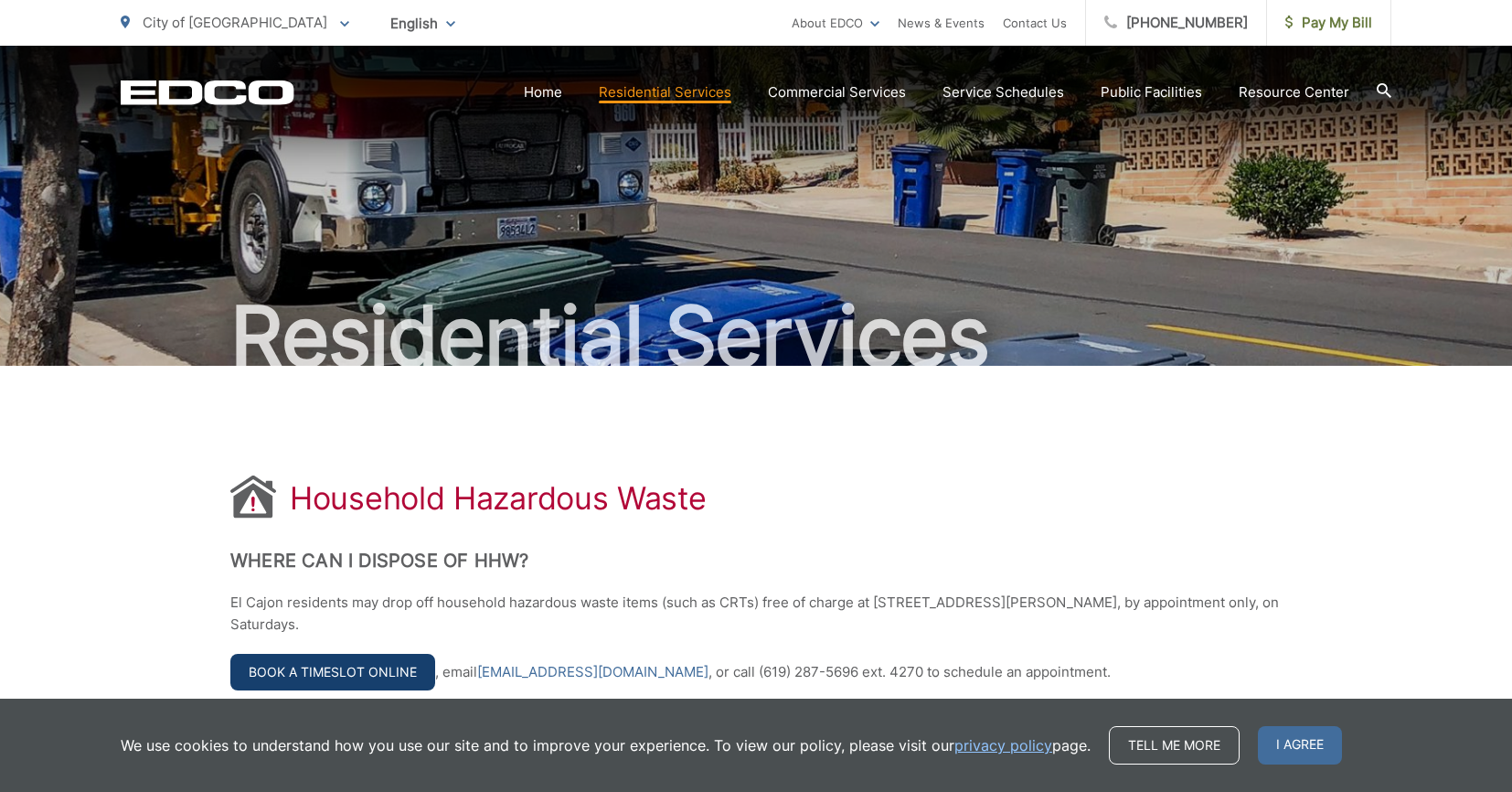 click on "Book a Timeslot Online" at bounding box center (333, 672) 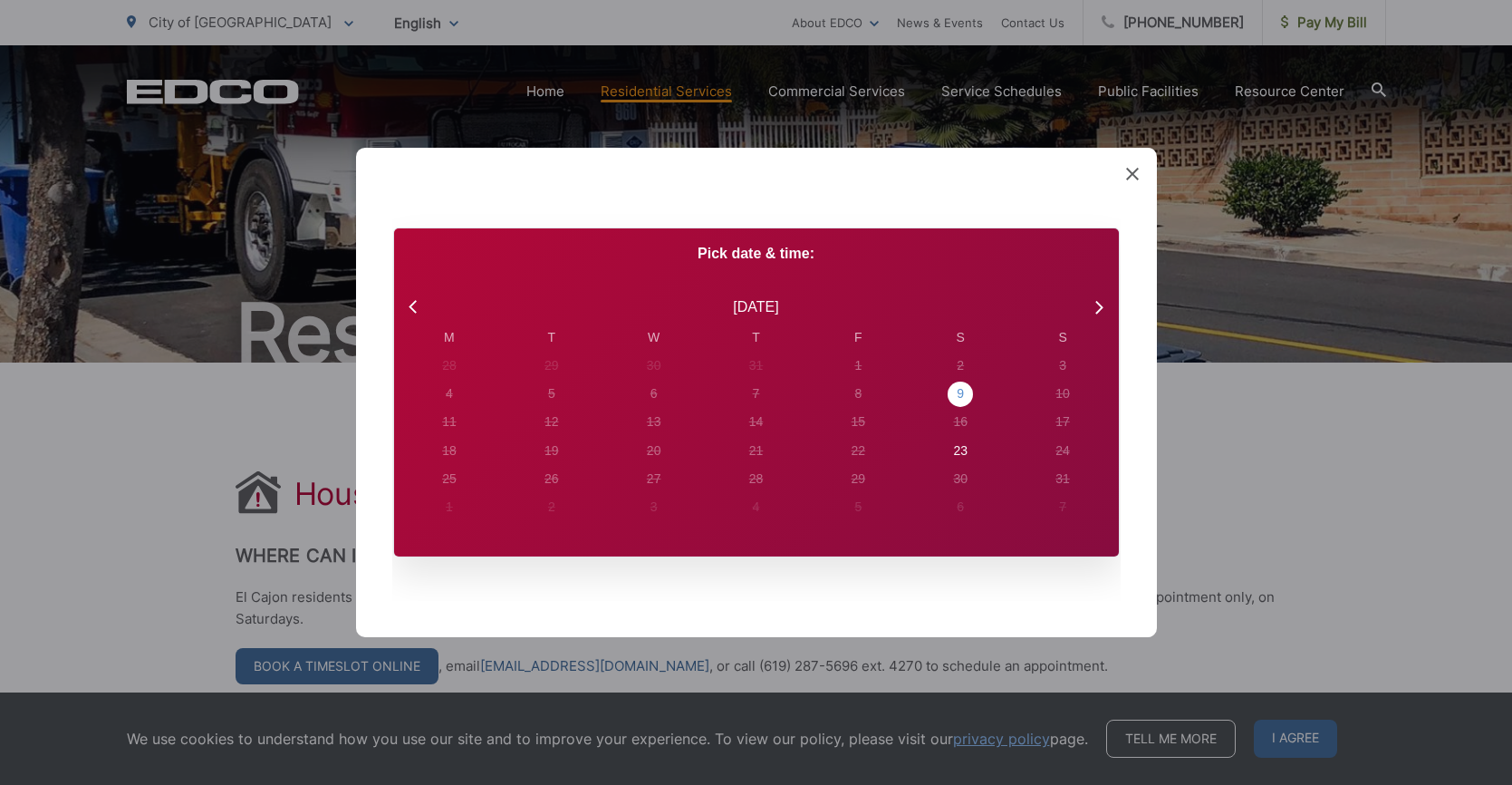 click on "9" at bounding box center [449, 365] 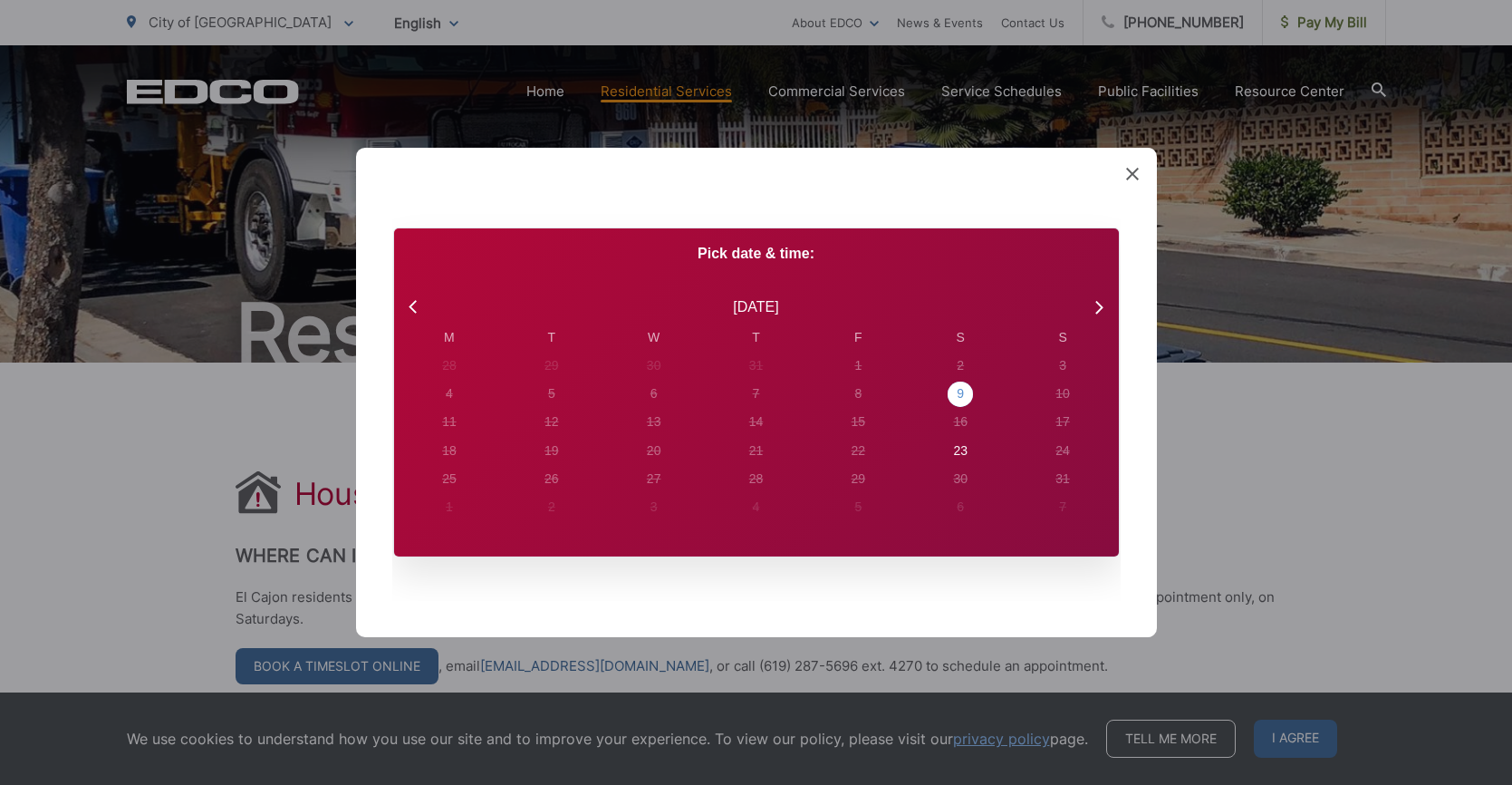 radio on "true" 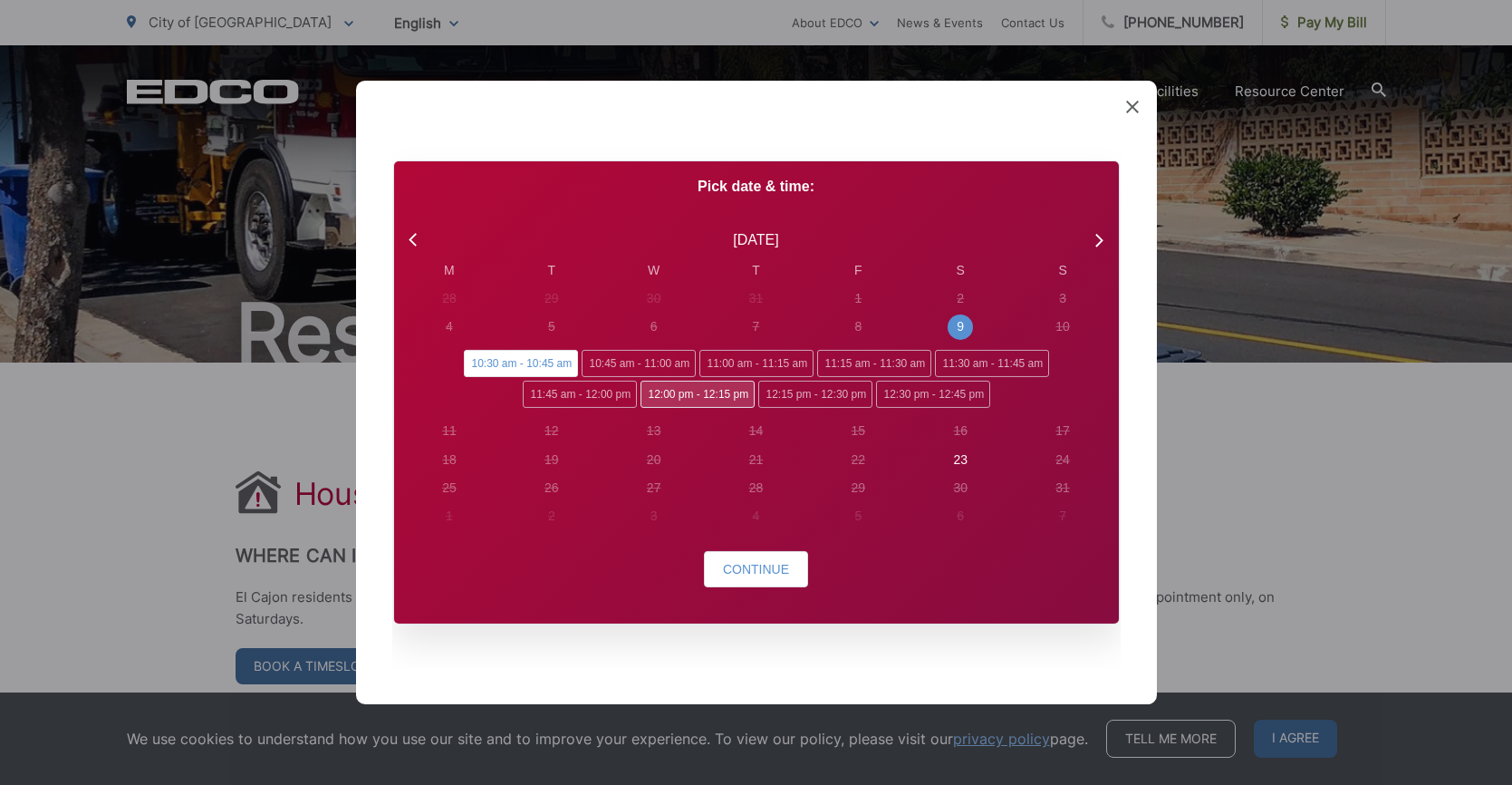 click on "12:00 pm - 12:15 pm" at bounding box center [698, 394] 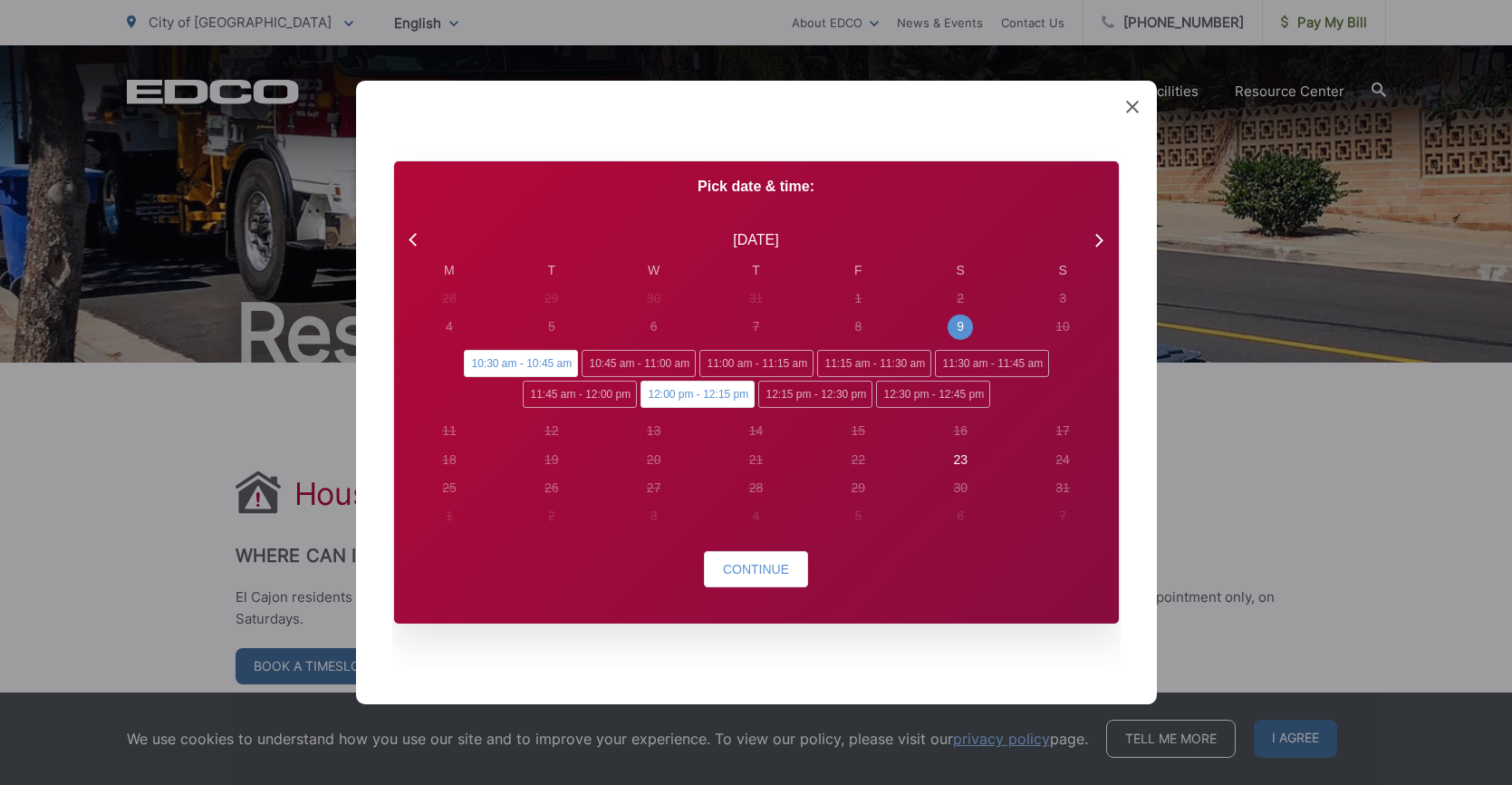 radio on "false" 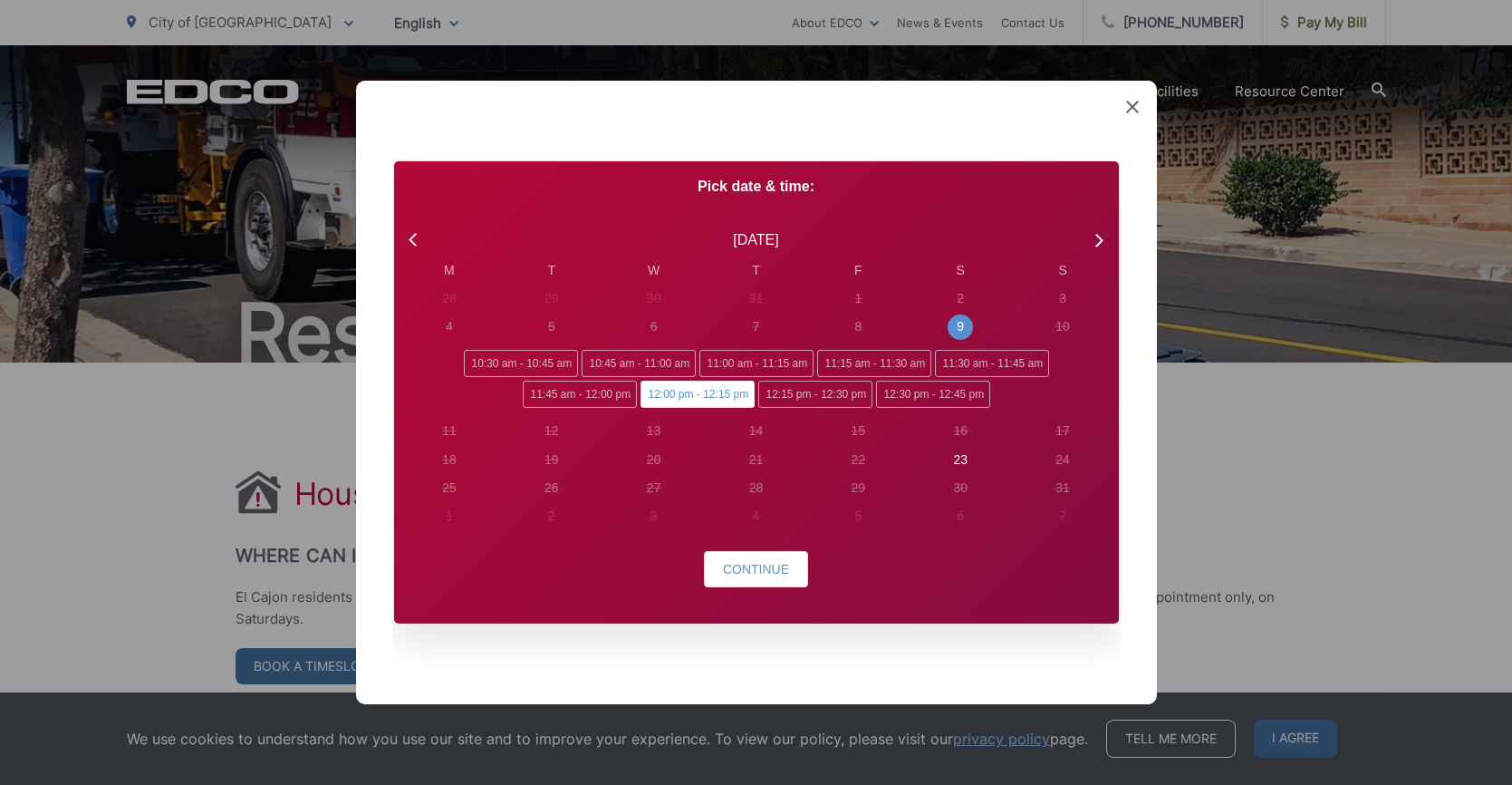 click on "Pick date & time:
August 2025
M
T
W
T
F
S
S
28
29
30
31
1
2
3
4
5
6
7
8
9
10
10:30 am - 10:45 am
10:45 am - 11:00 am
11:00 am - 11:15 am
11:15 am - 11:30 am
11:30 am - 11:45 am
11:45 am - 12:00 pm
12:00 pm - 12:15 pm" at bounding box center (756, 392) 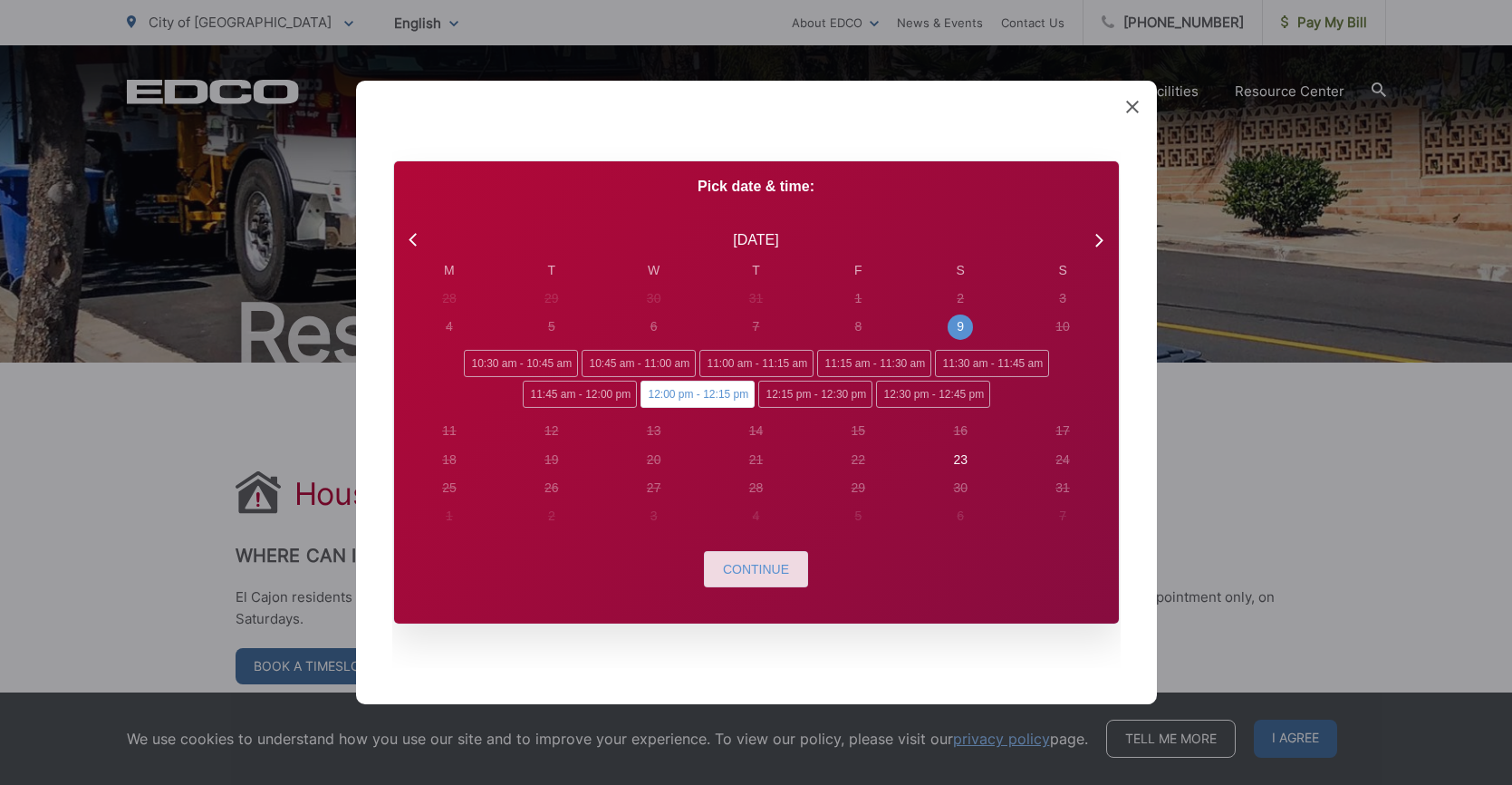 click on "Continue" at bounding box center [756, 569] 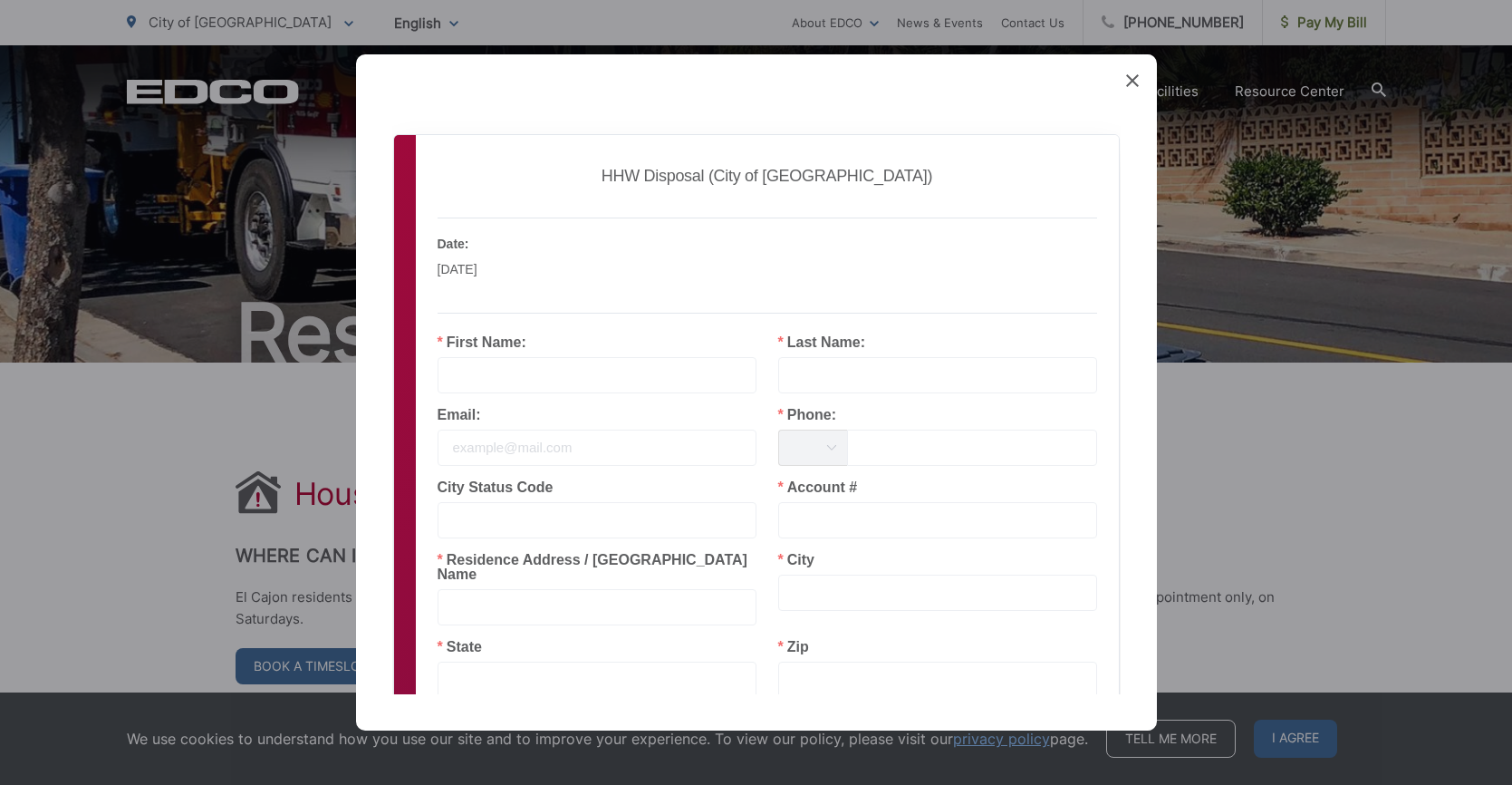 click at bounding box center (597, 375) 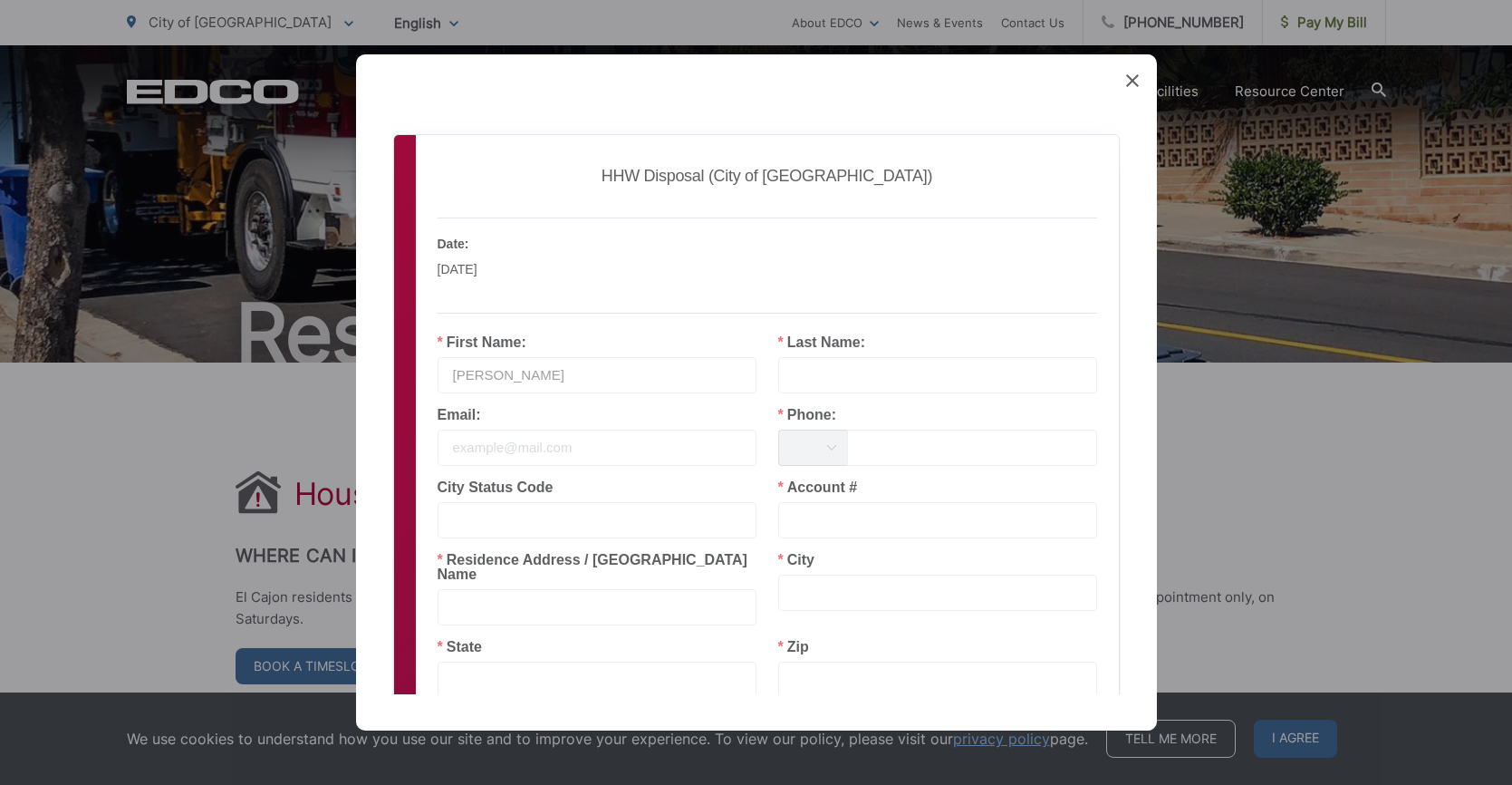 type on "CHERI" 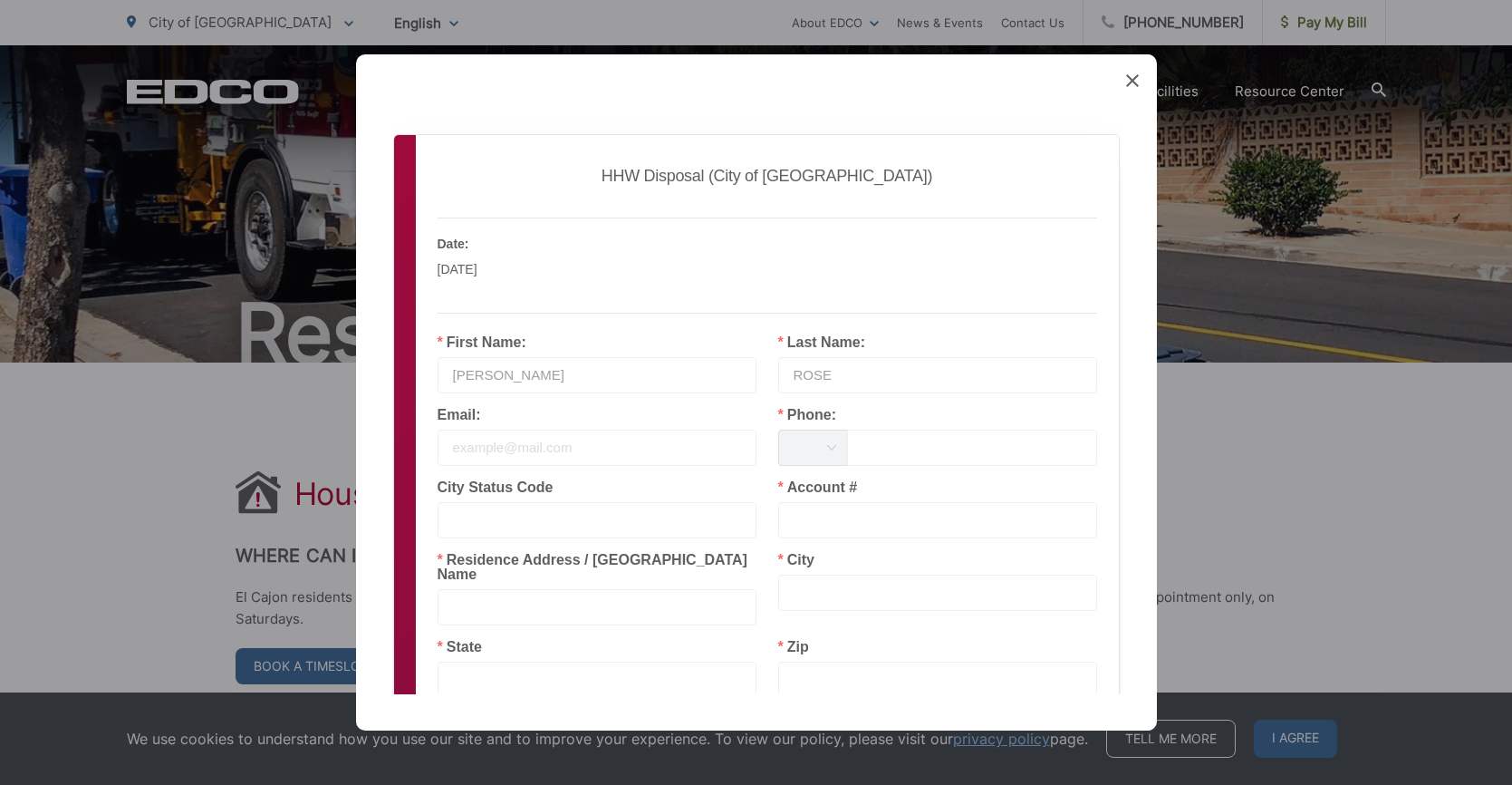 type on "ROSE" 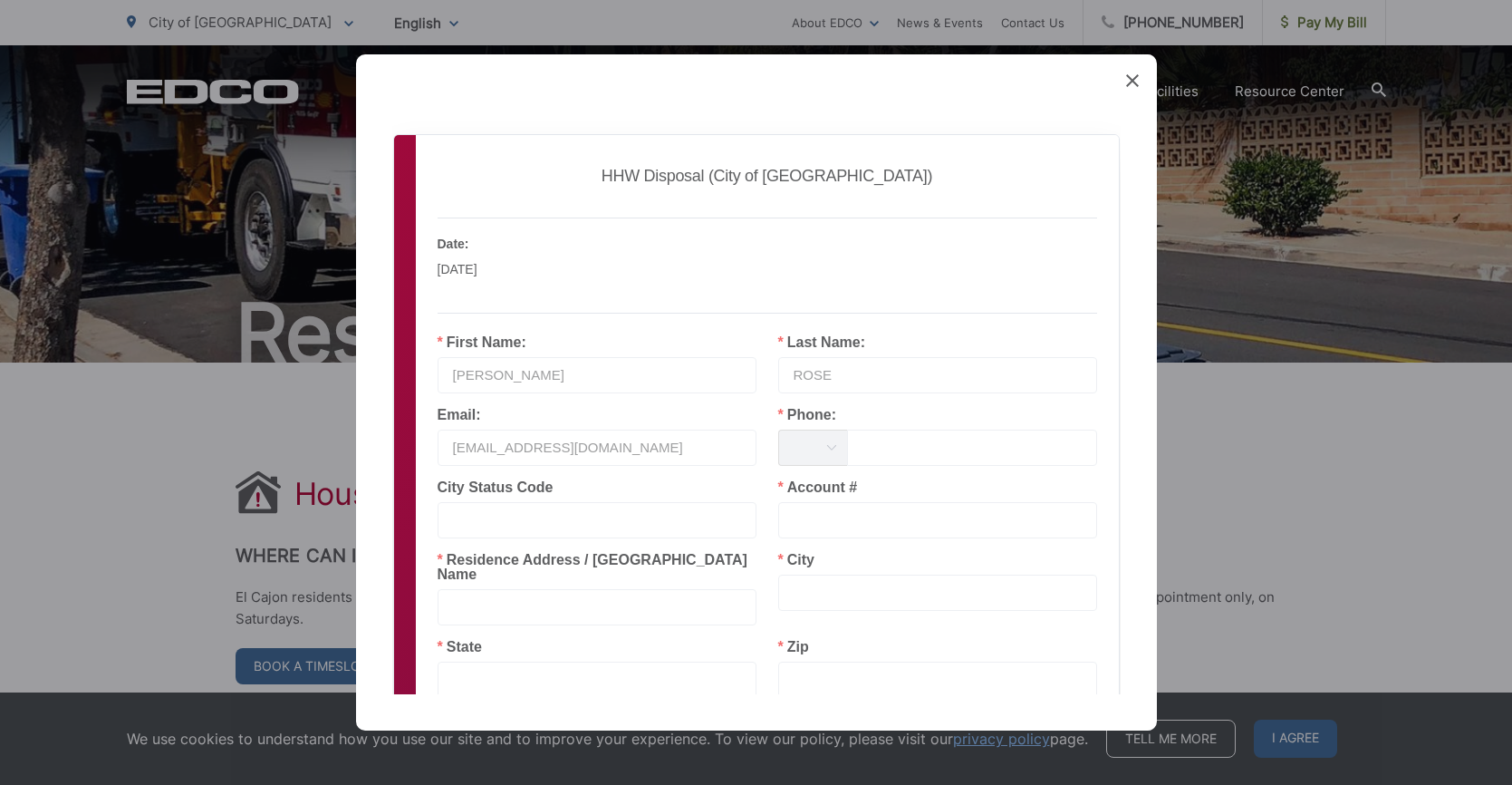 type on "CLROSE_US@YAHOO.COM" 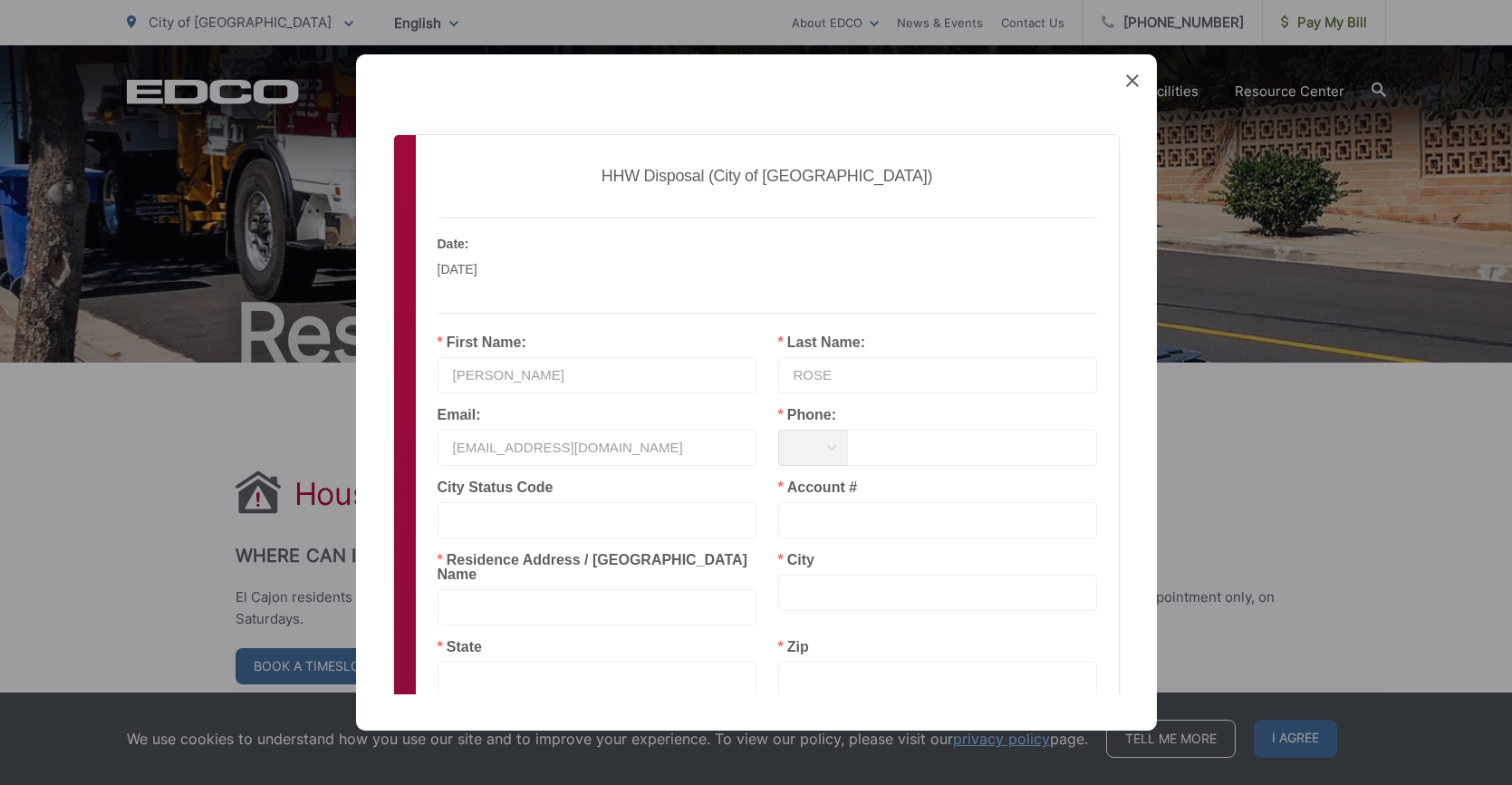 click at bounding box center [972, 448] 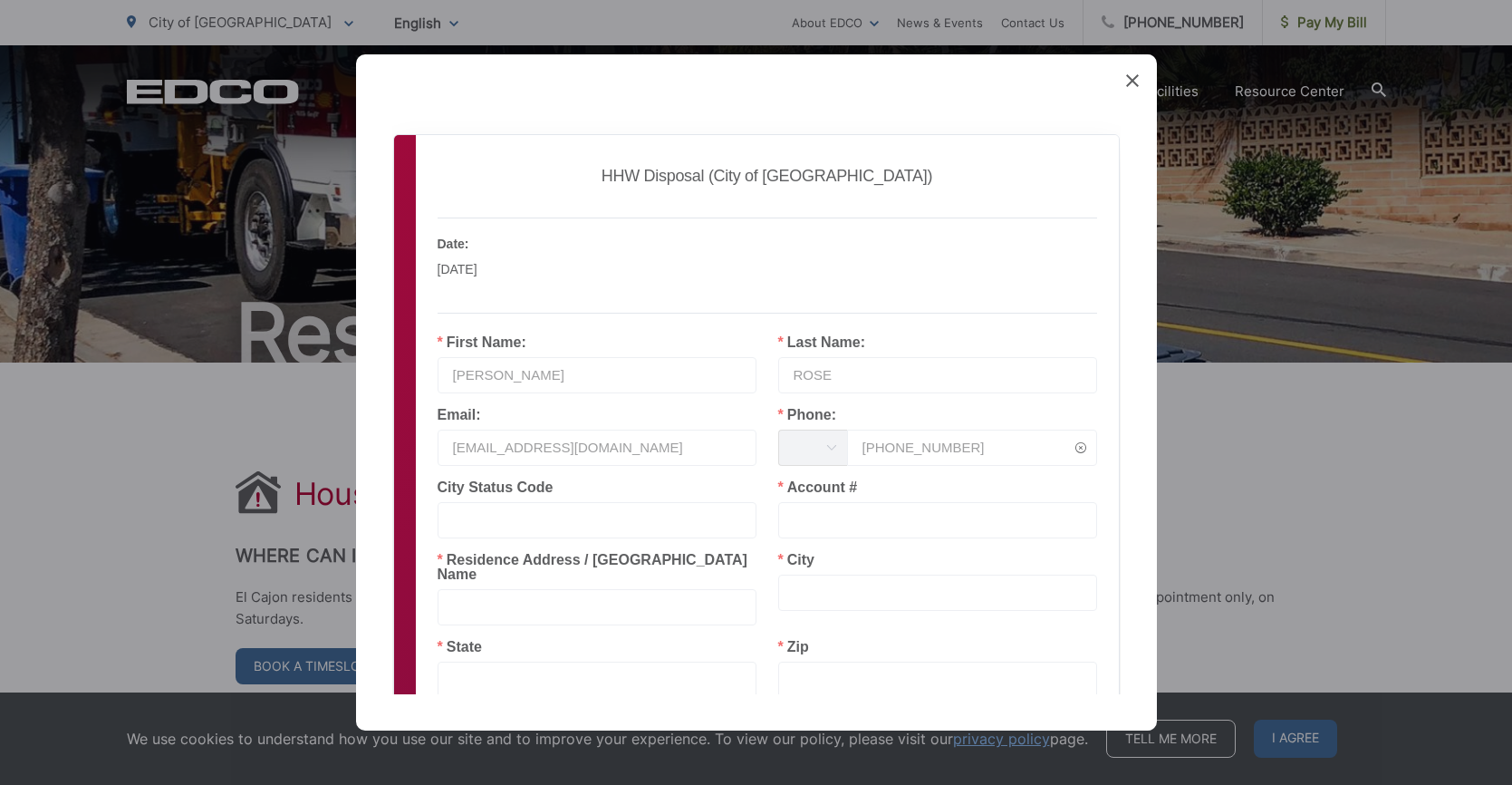 type on "619-971-4682" 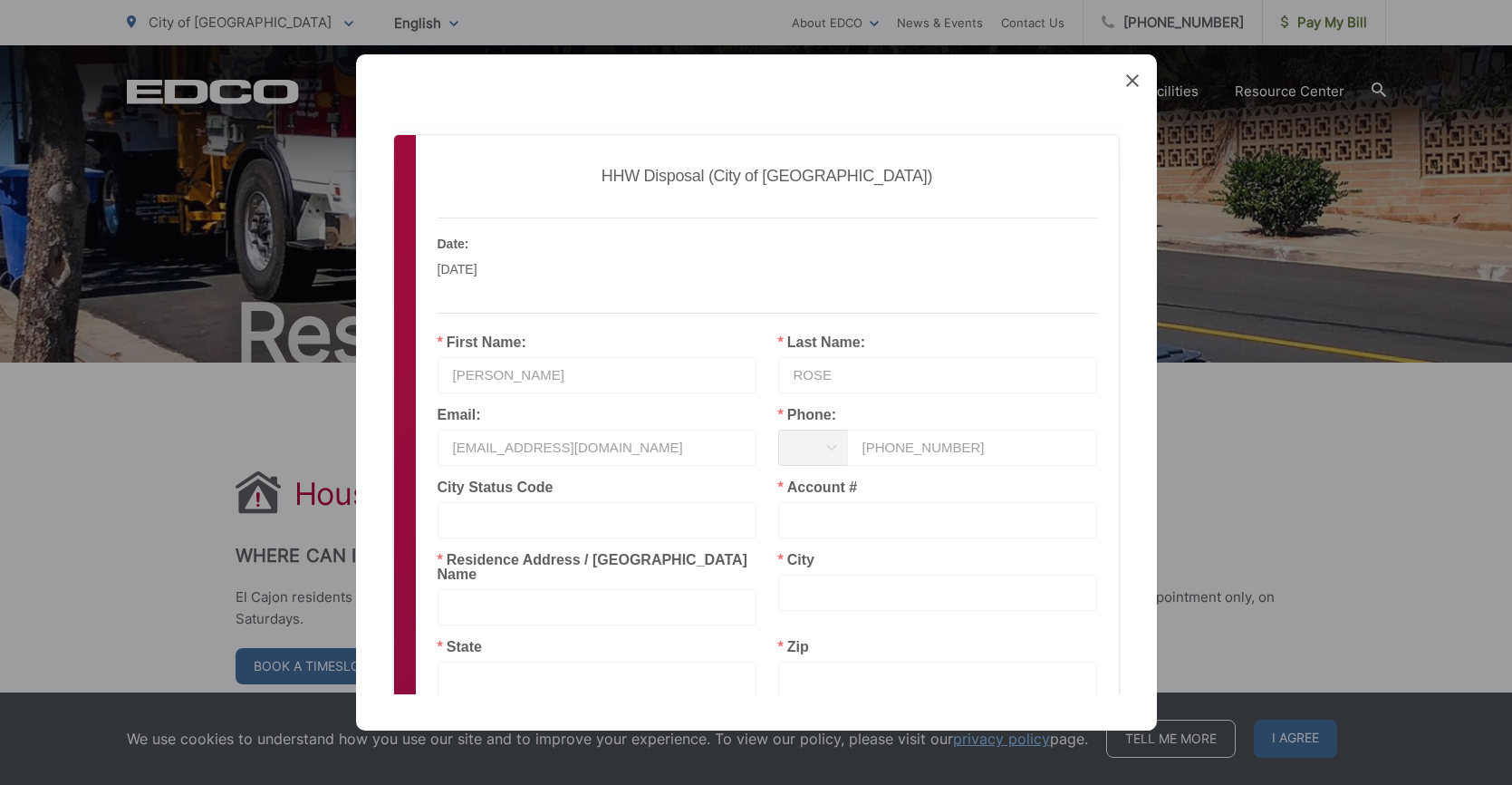 click at bounding box center (597, 520) 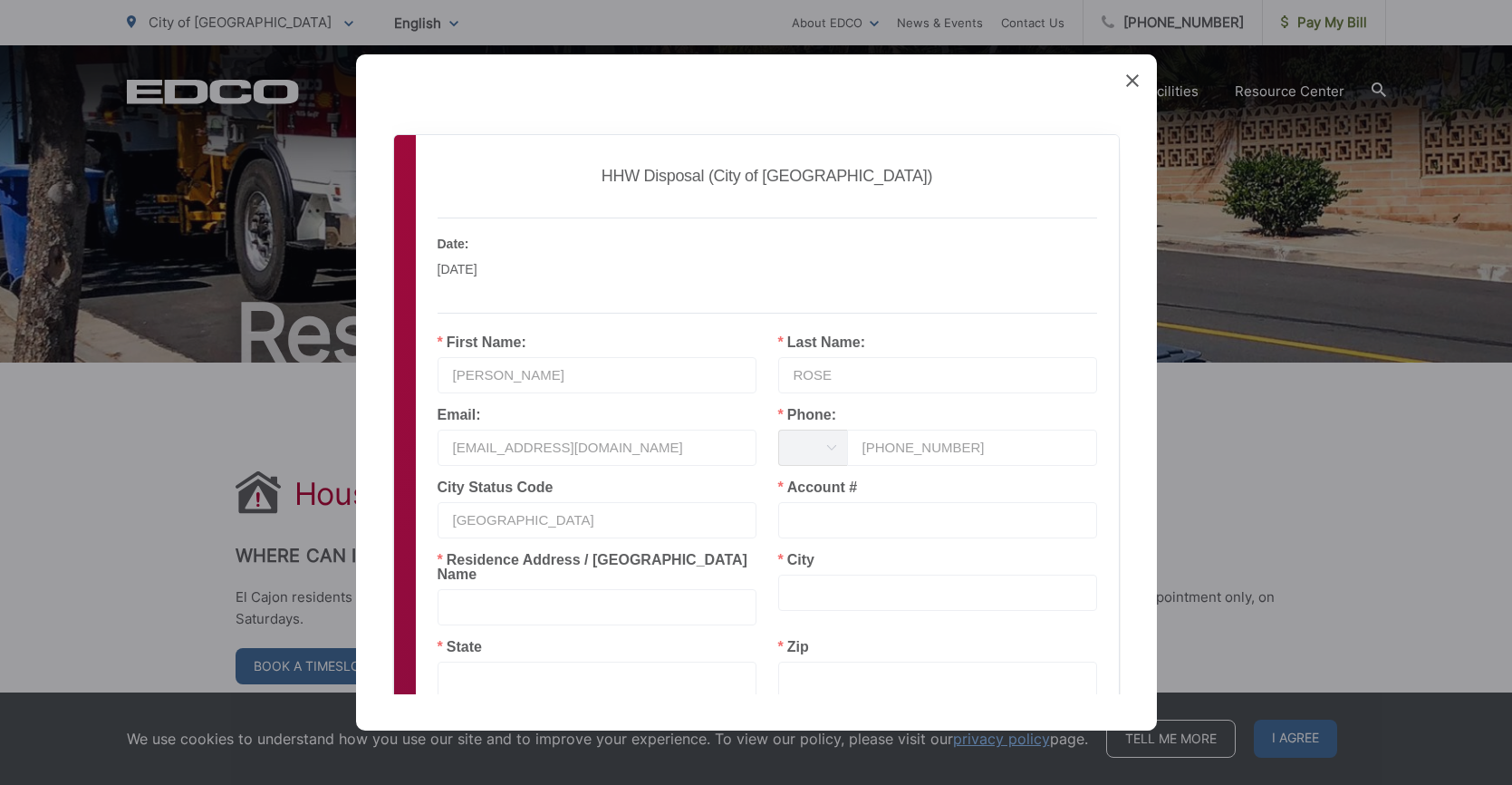 type on "EL CAJON CITY" 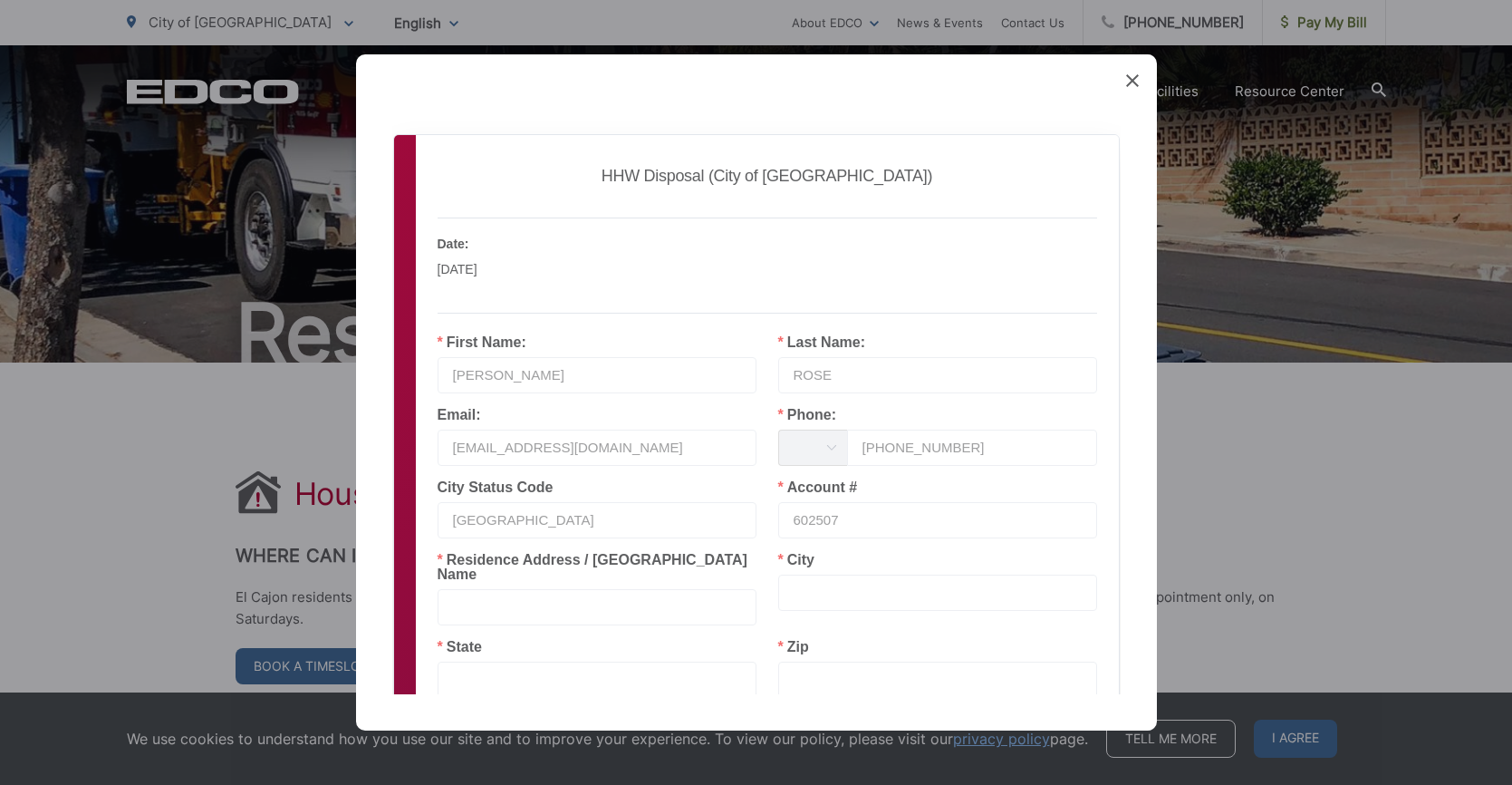 scroll, scrollTop: 272, scrollLeft: 0, axis: vertical 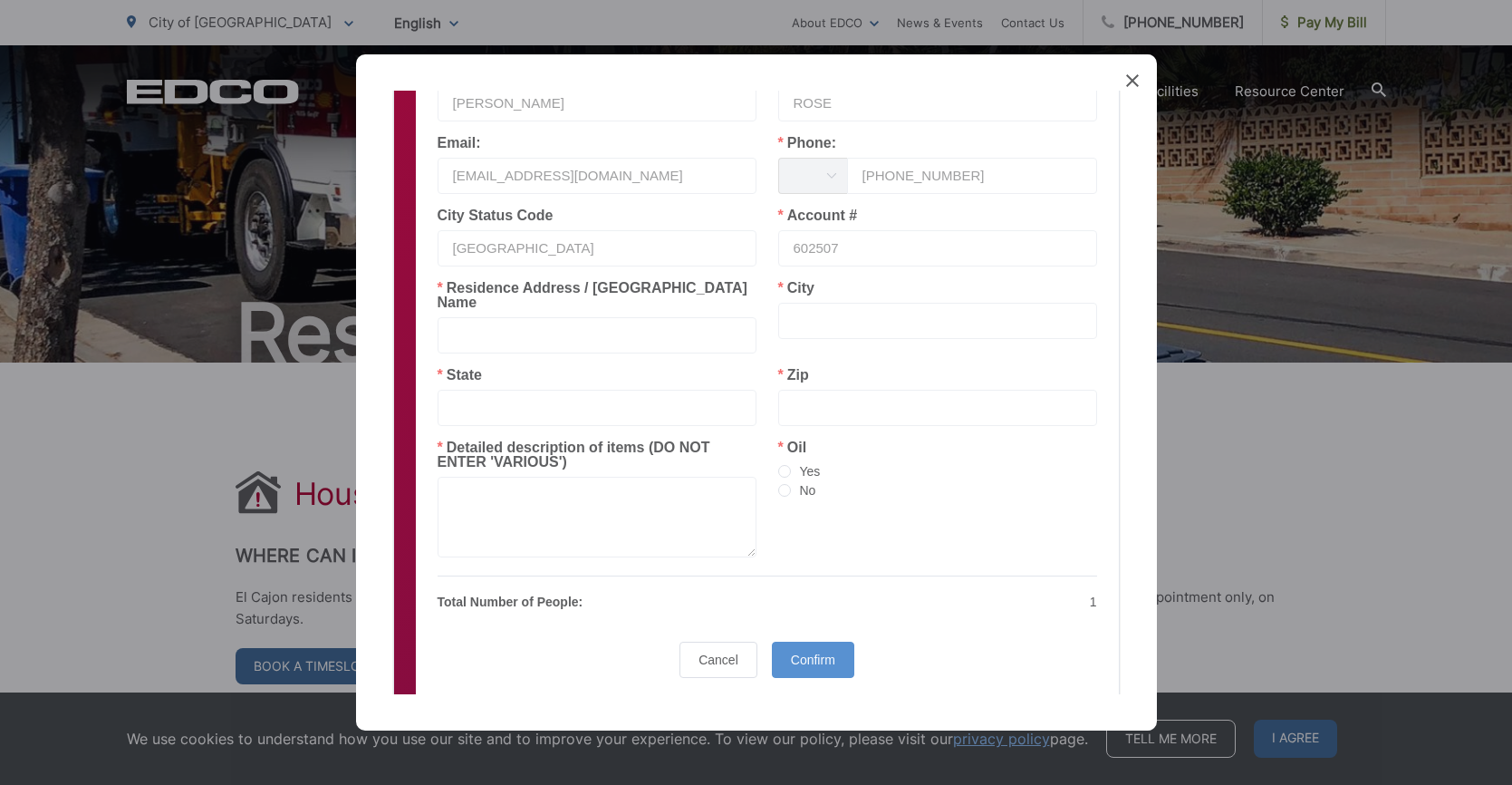 type on "602507" 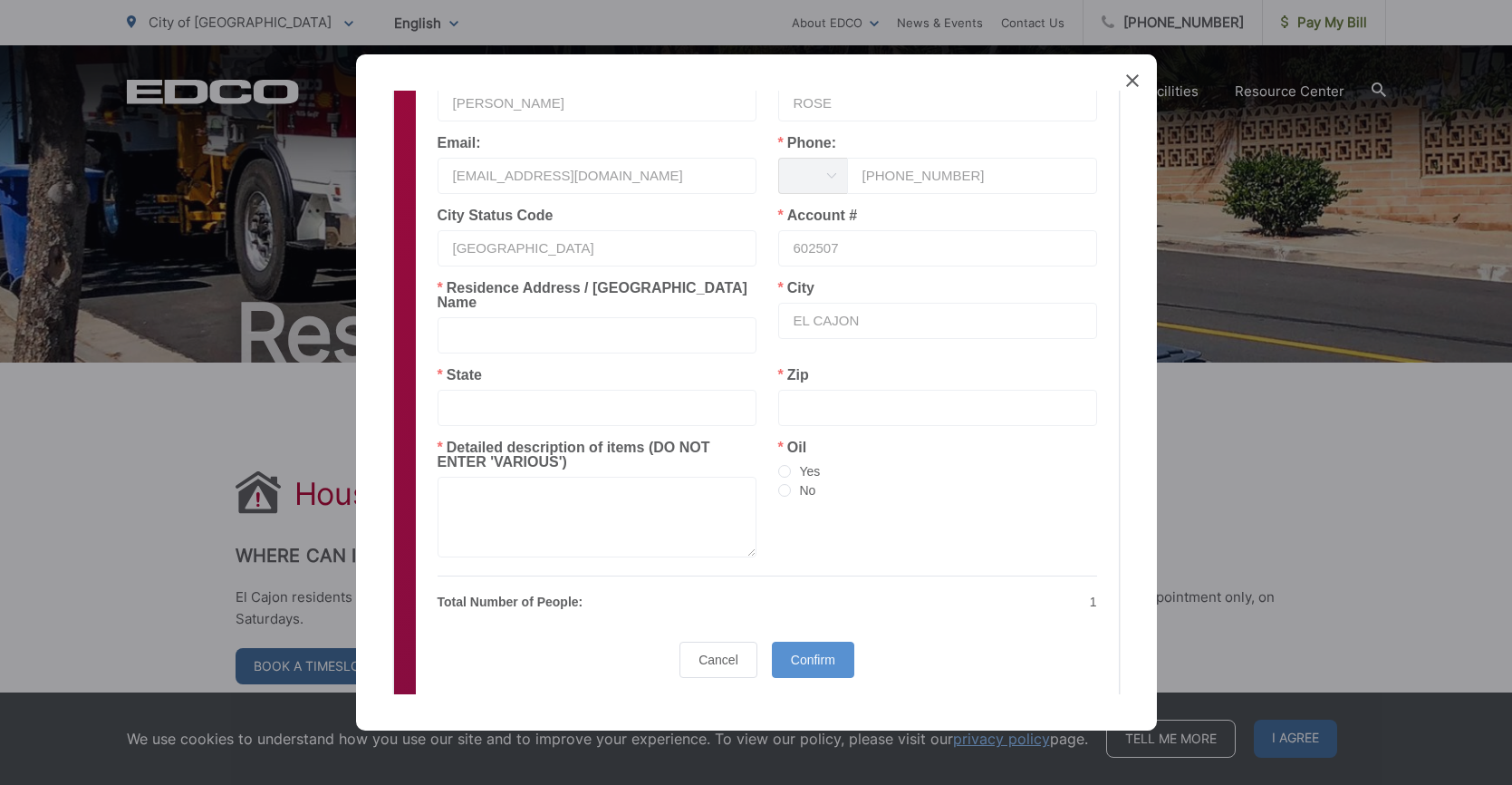 type on "EL CAJON" 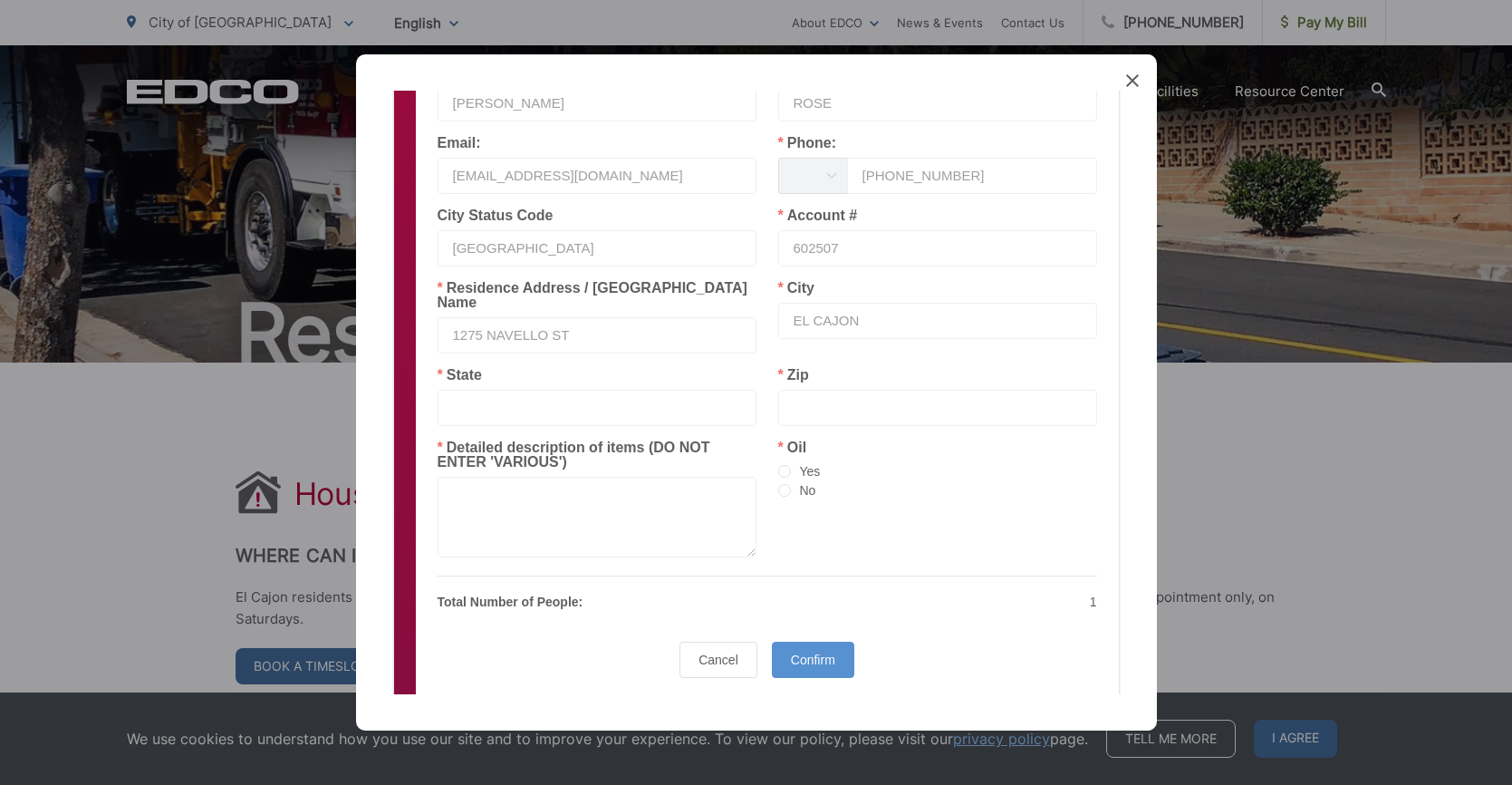 type on "1275 NAVELLO ST" 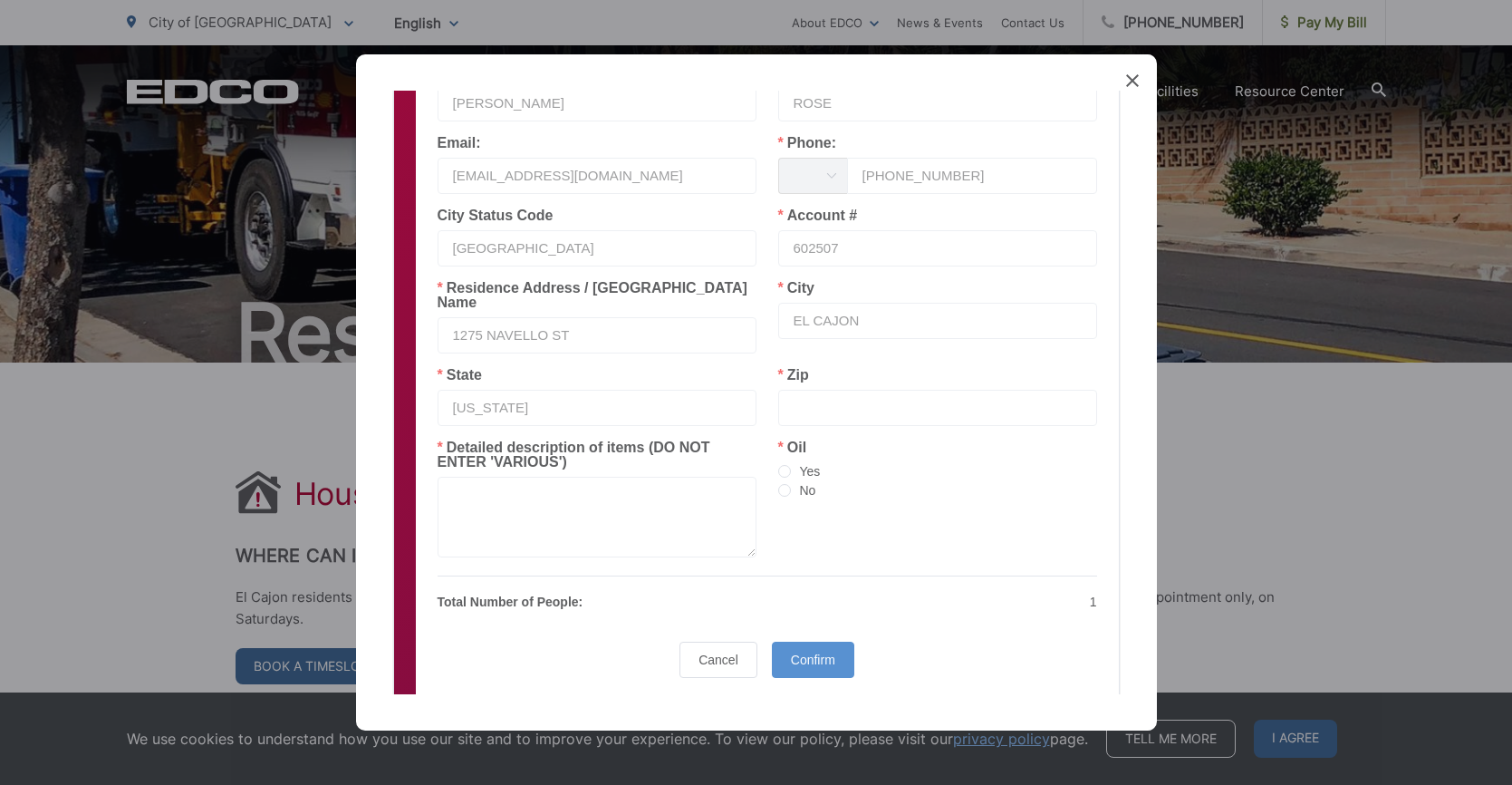 type on "CALIFORNIA" 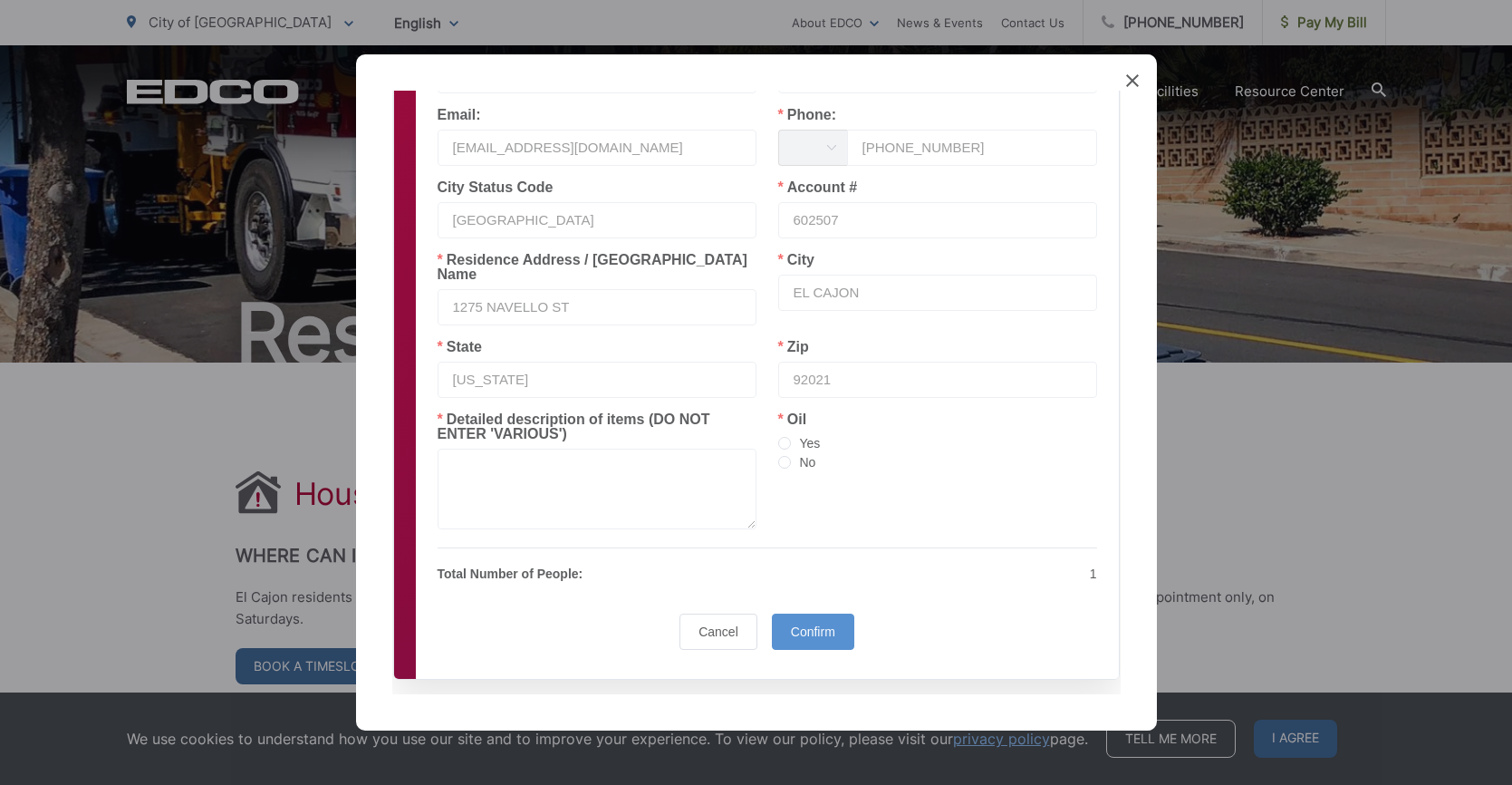 scroll, scrollTop: 315, scrollLeft: 0, axis: vertical 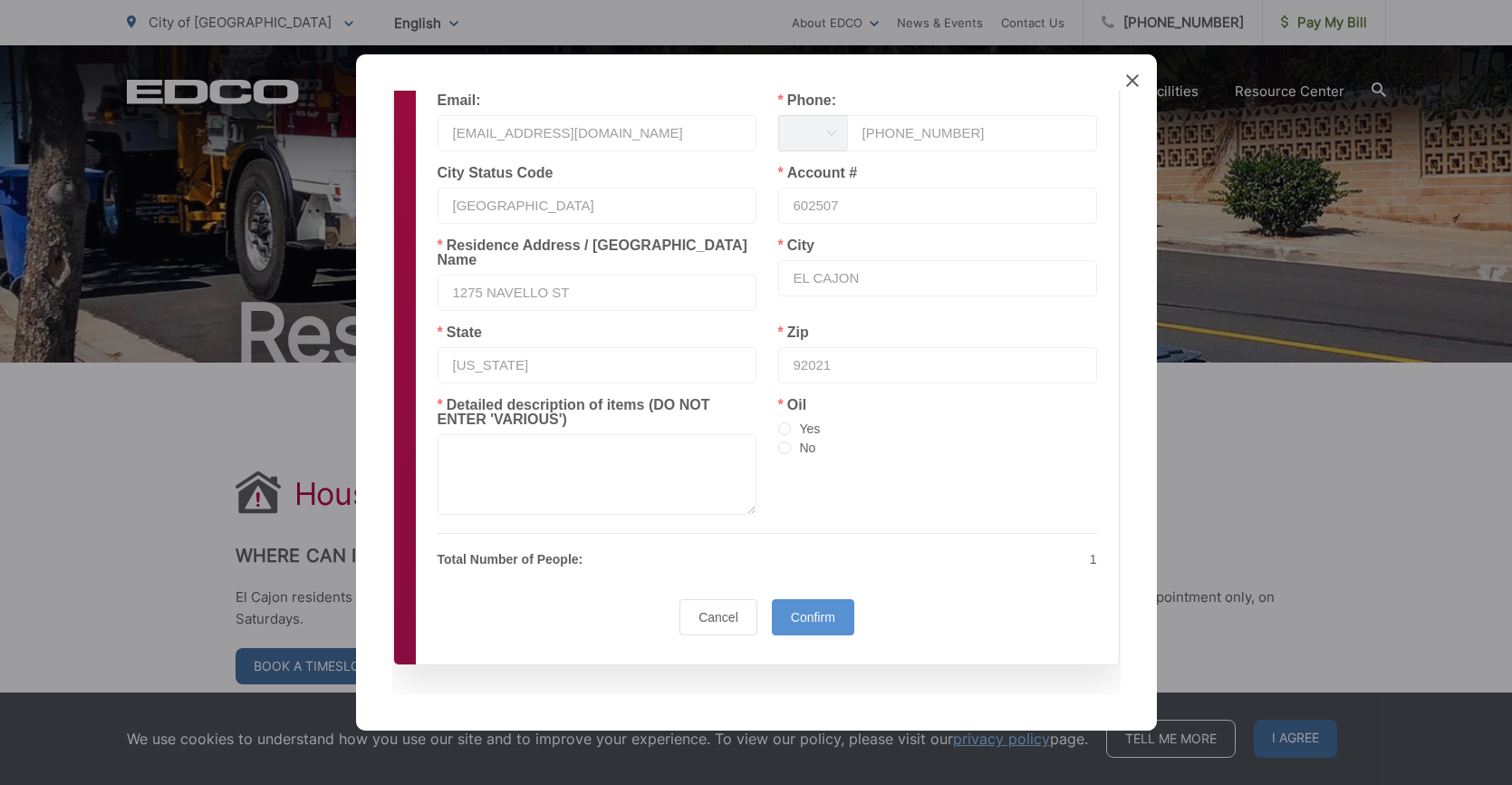 type on "92021" 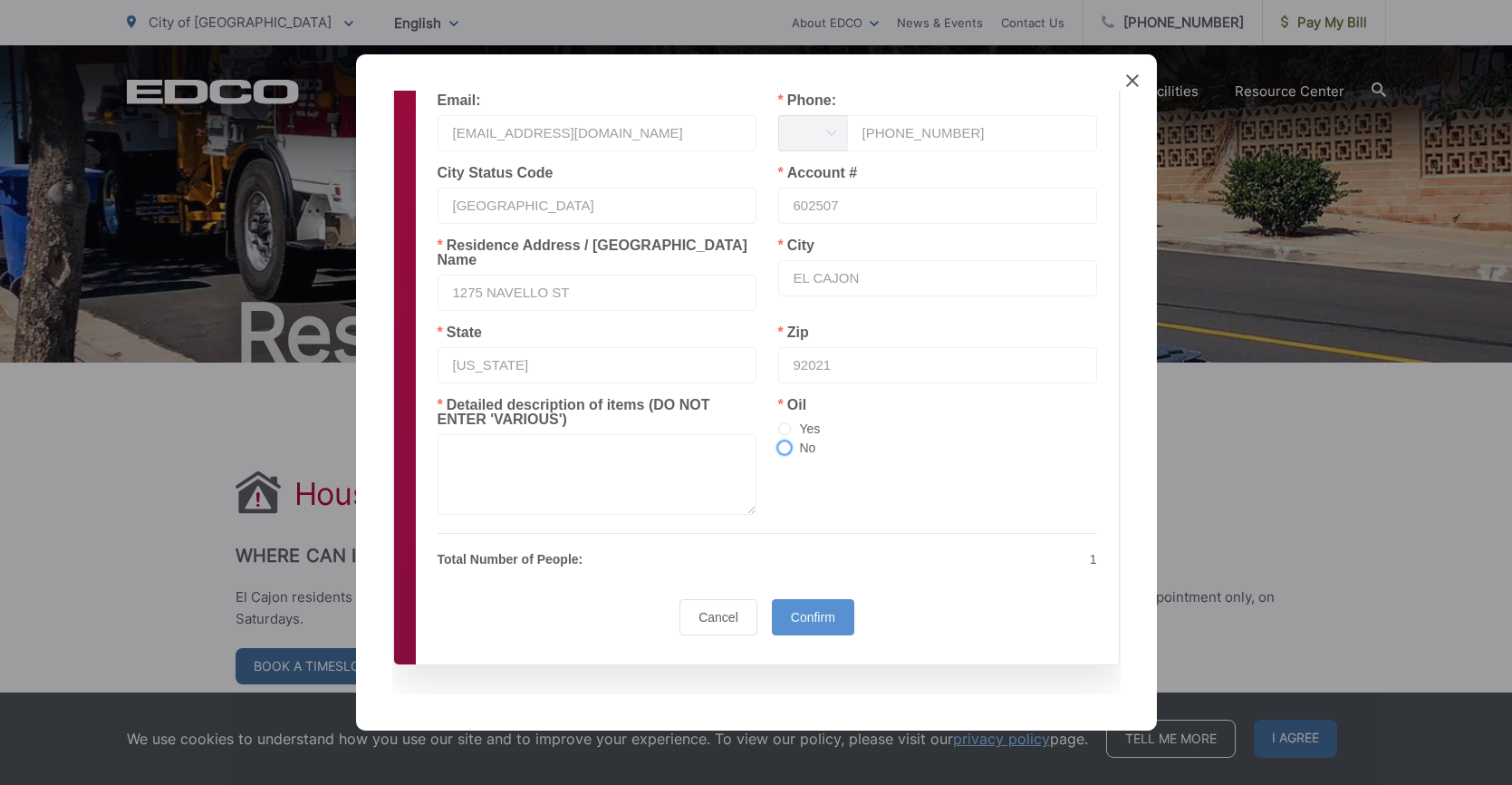 click on "No" at bounding box center (804, 448) 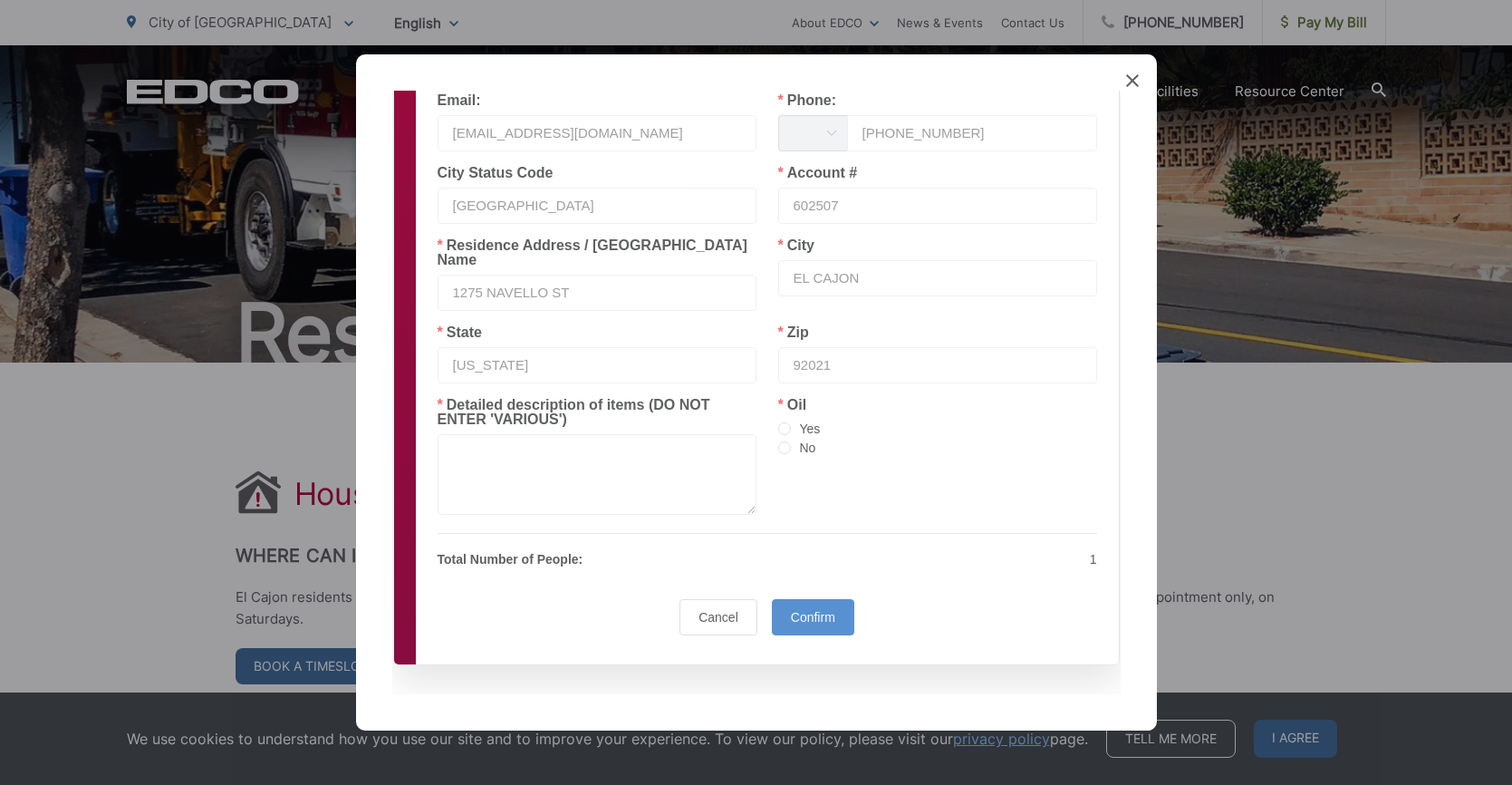 click on "No" at bounding box center (785, 449) 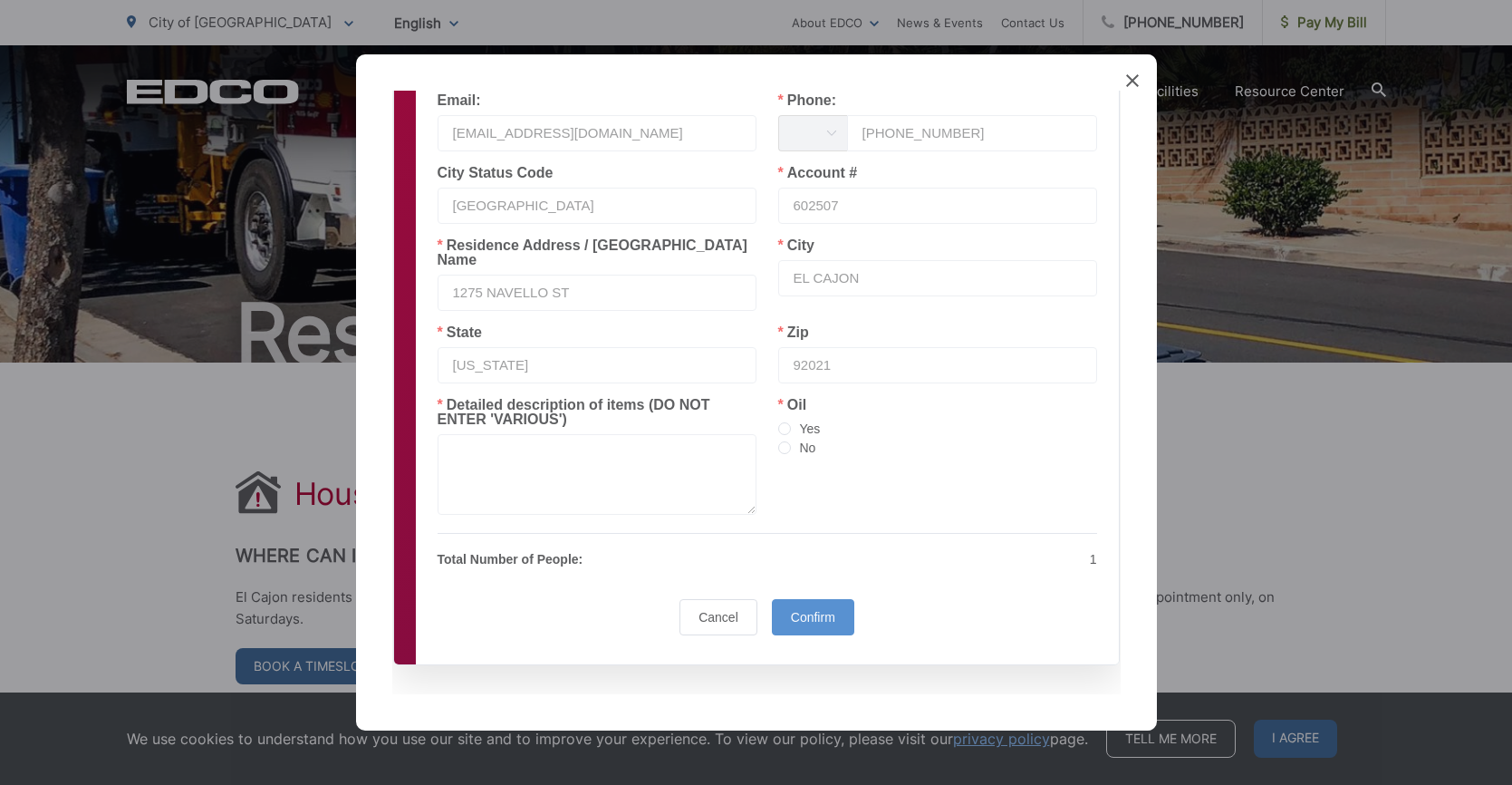 radio on "true" 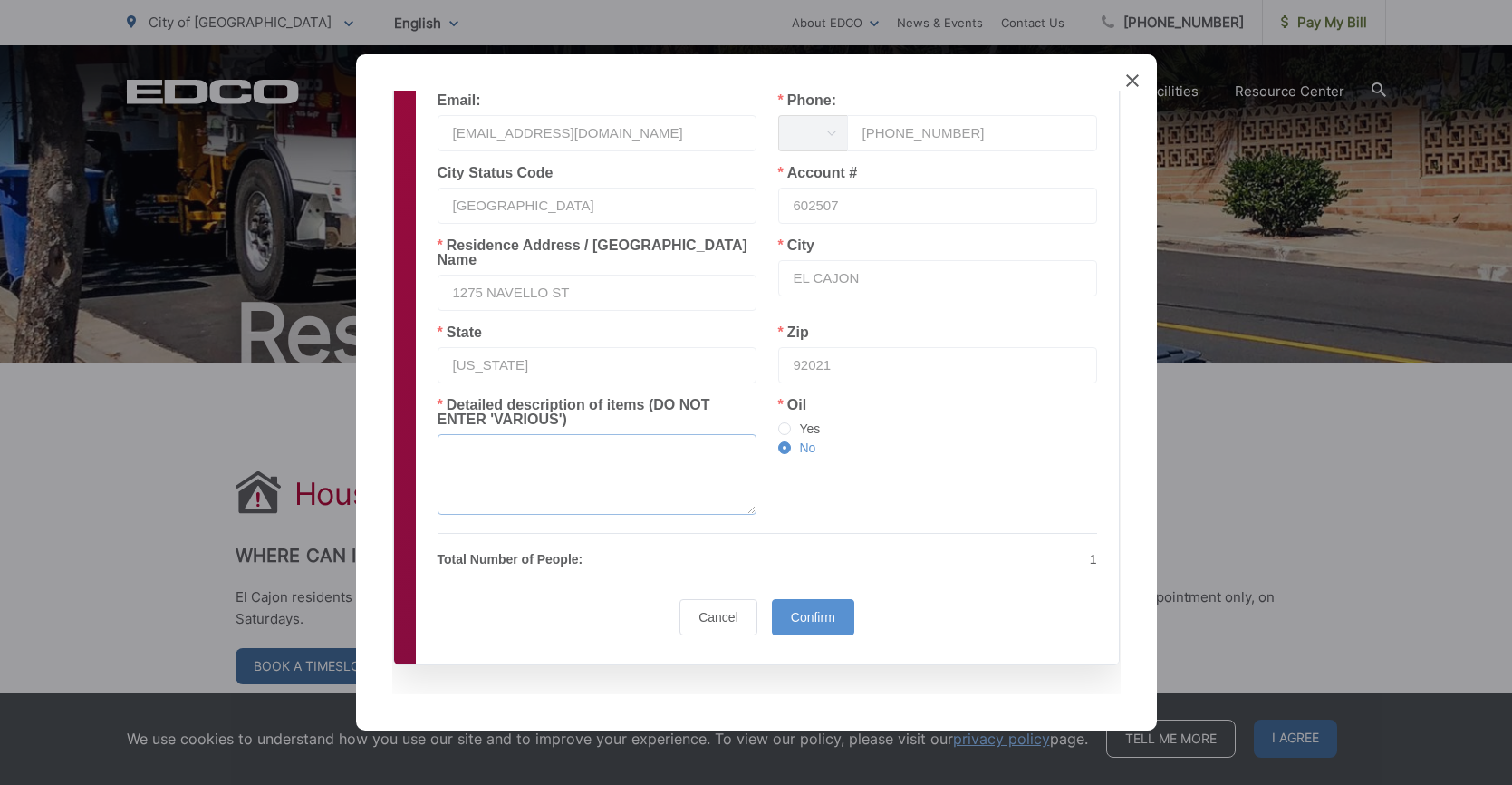 click at bounding box center [597, 474] 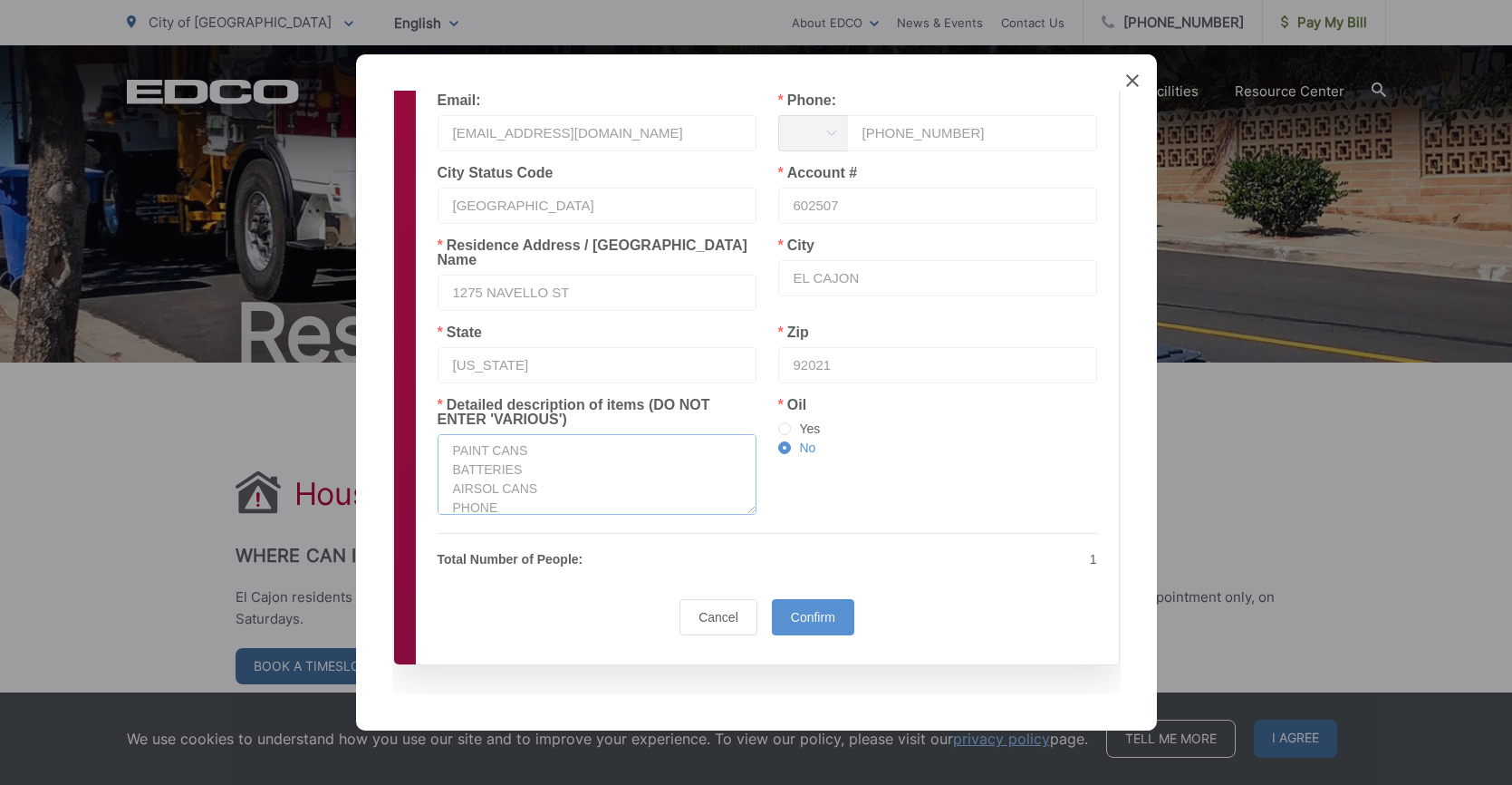 scroll, scrollTop: 0, scrollLeft: 0, axis: both 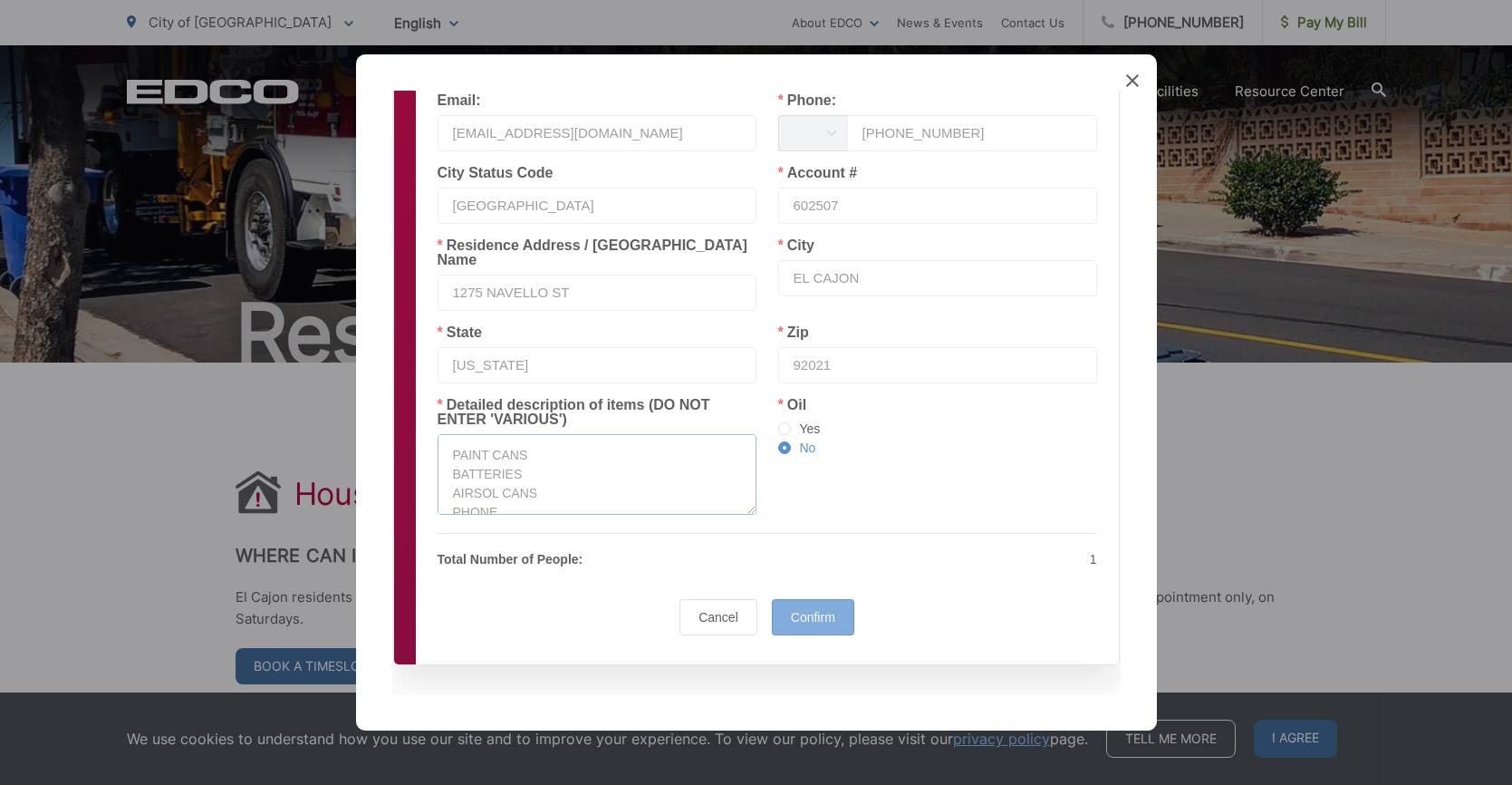 type on "PAINT CANS
BATTERIES
AIRSOL CANS
PHONE" 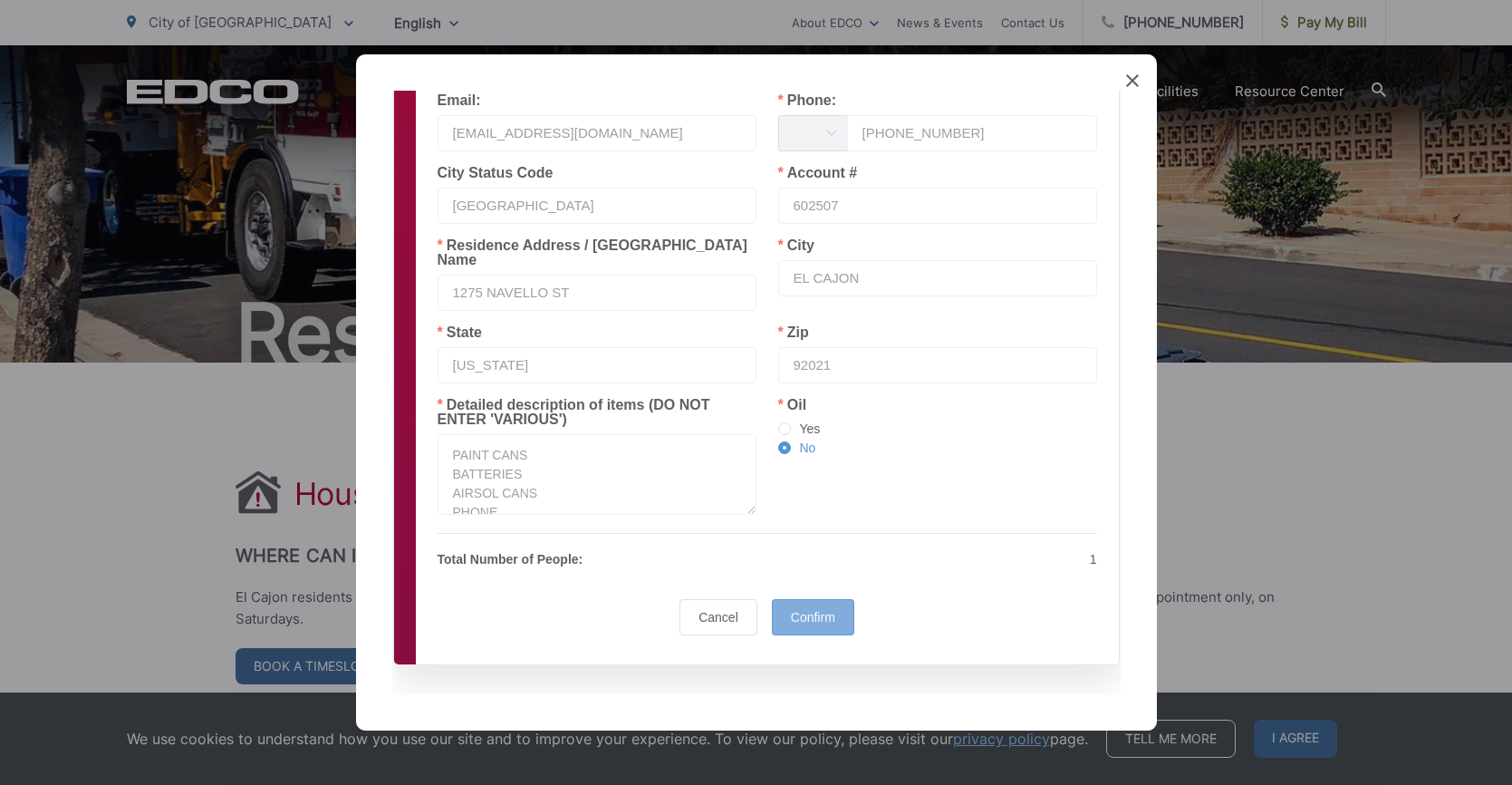 click on "Confirm" at bounding box center (813, 617) 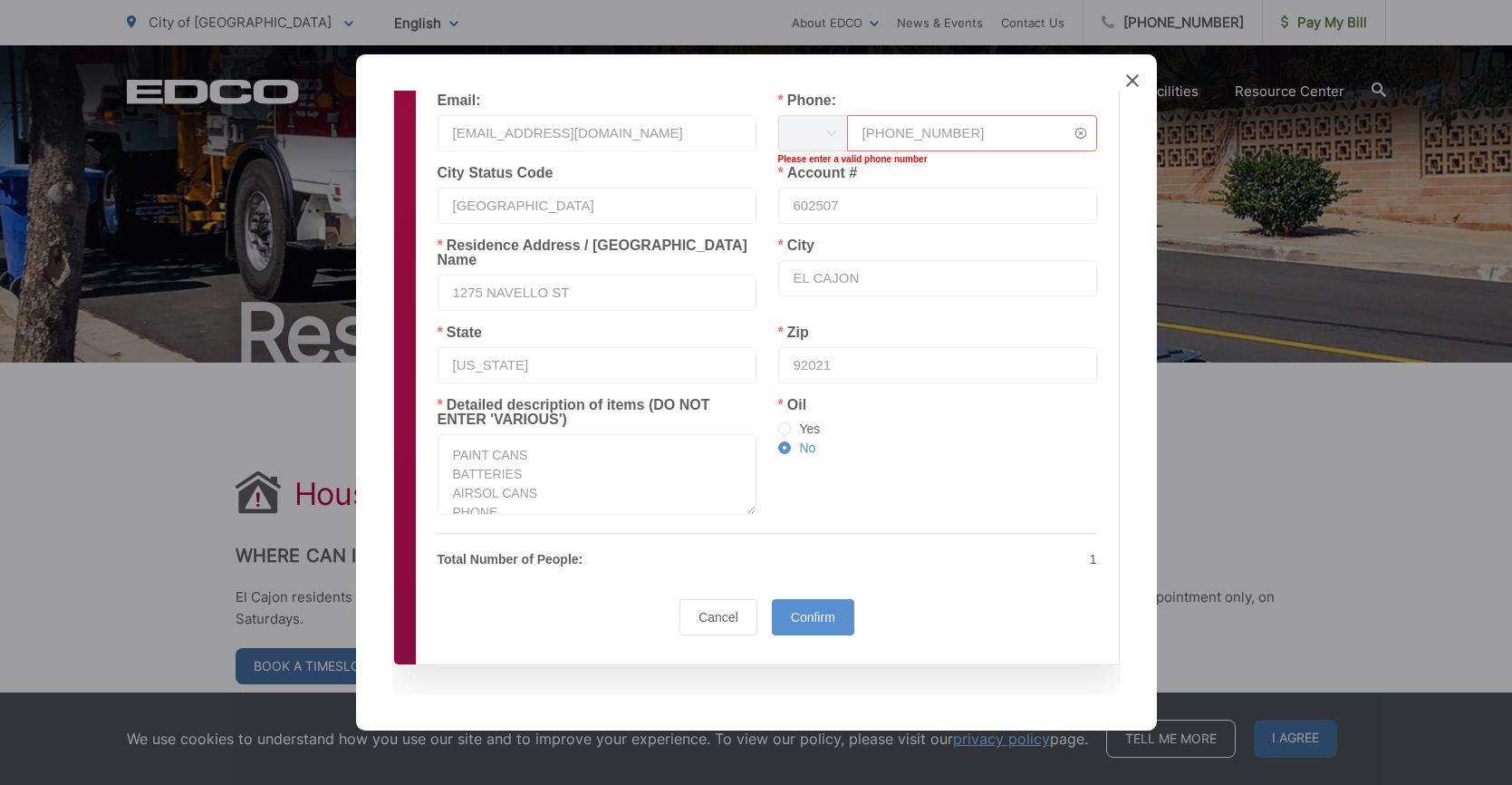 click on "619-971-4682" at bounding box center (972, 133) 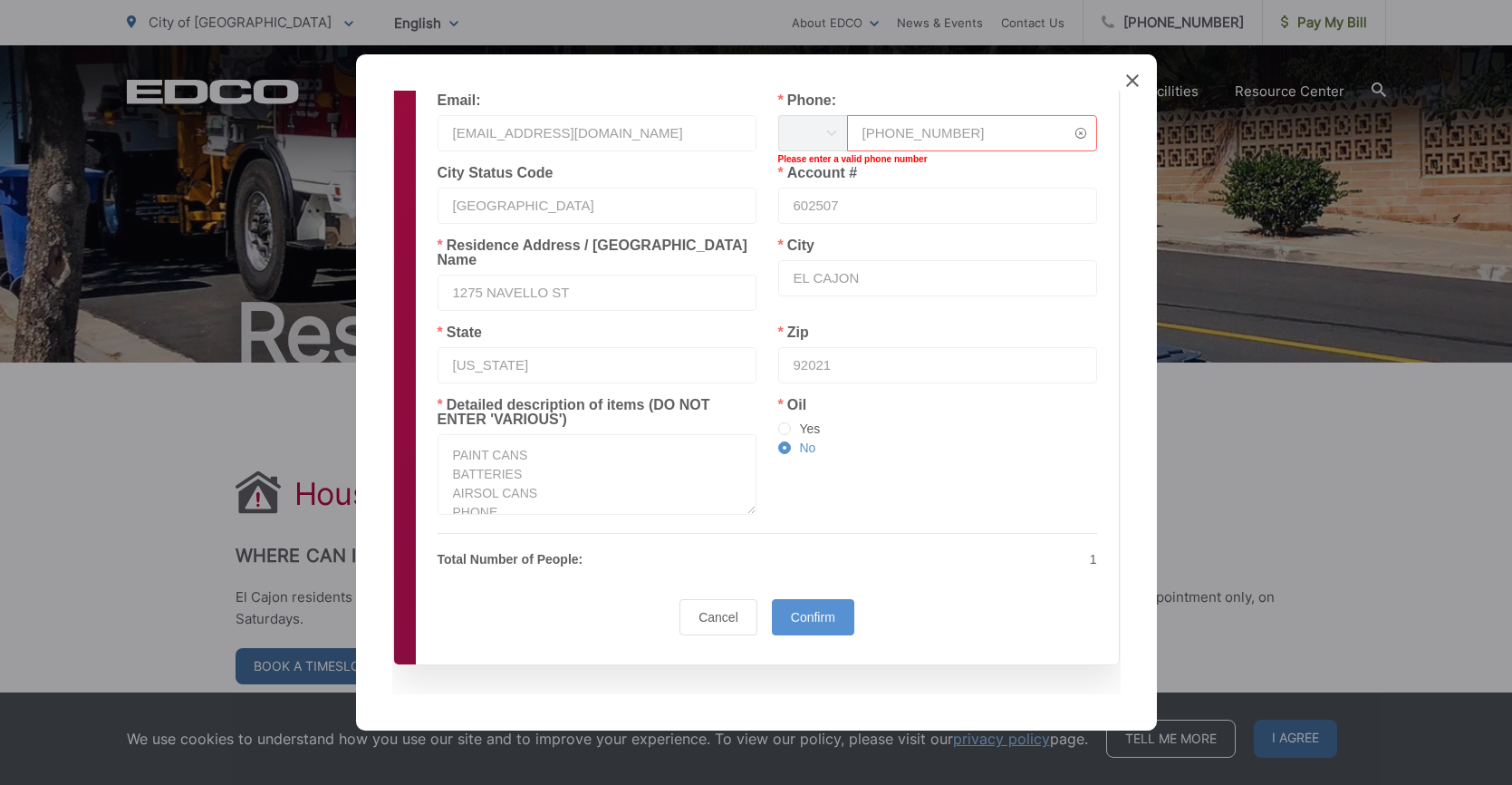 click on "619-971-4682" at bounding box center [972, 133] 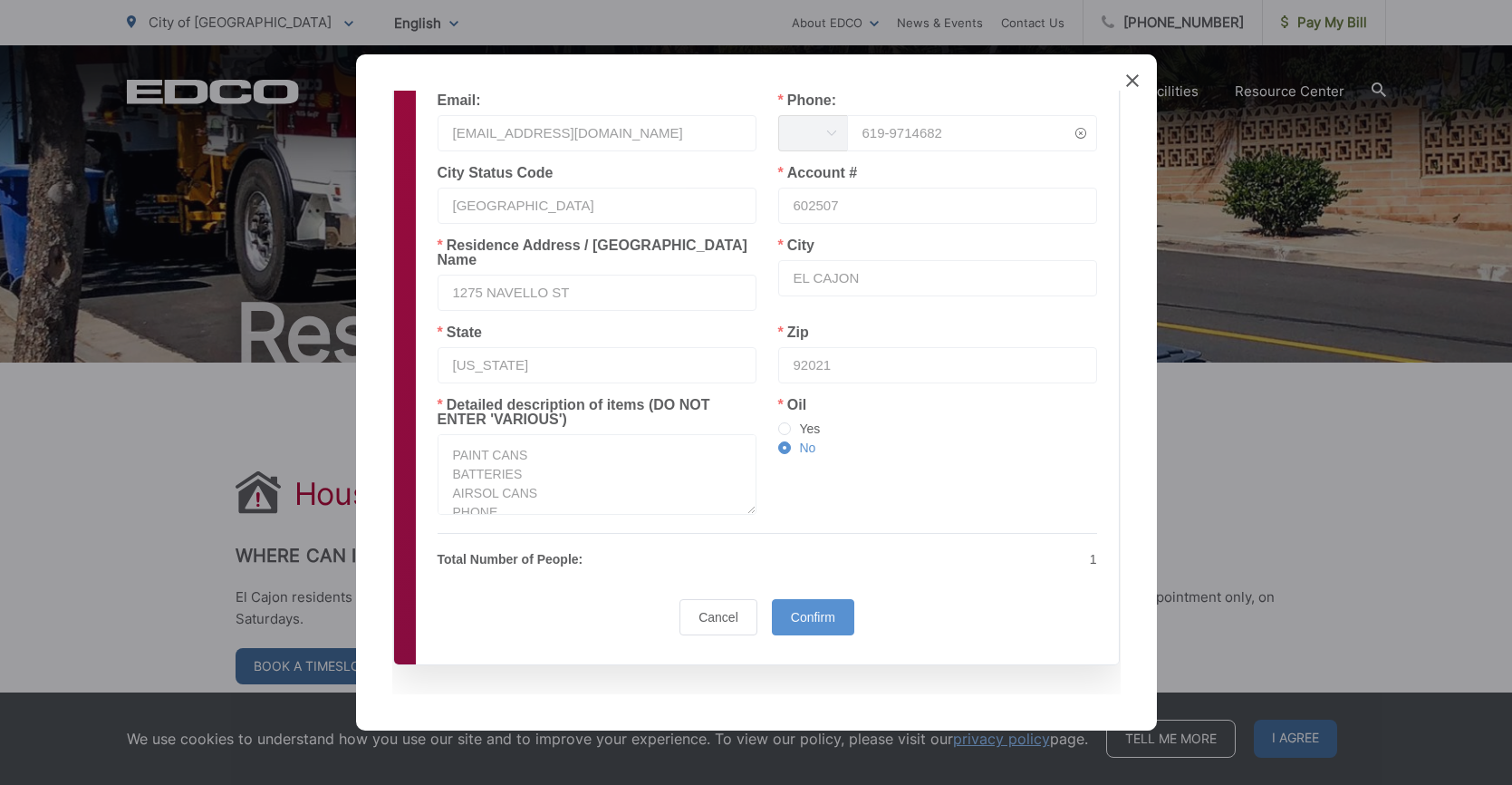 click on "619-9714682" at bounding box center [972, 133] 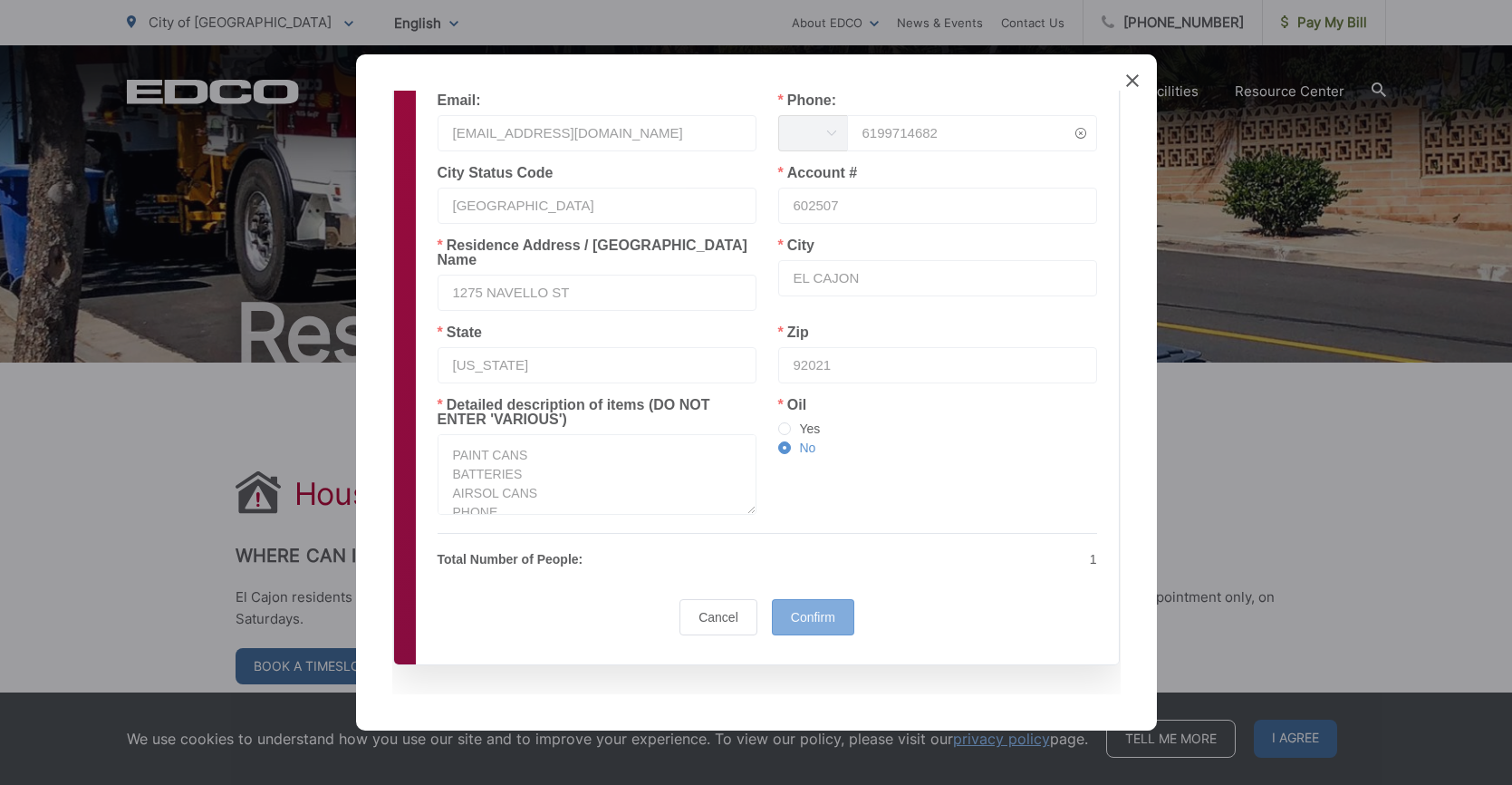 type on "6199714682" 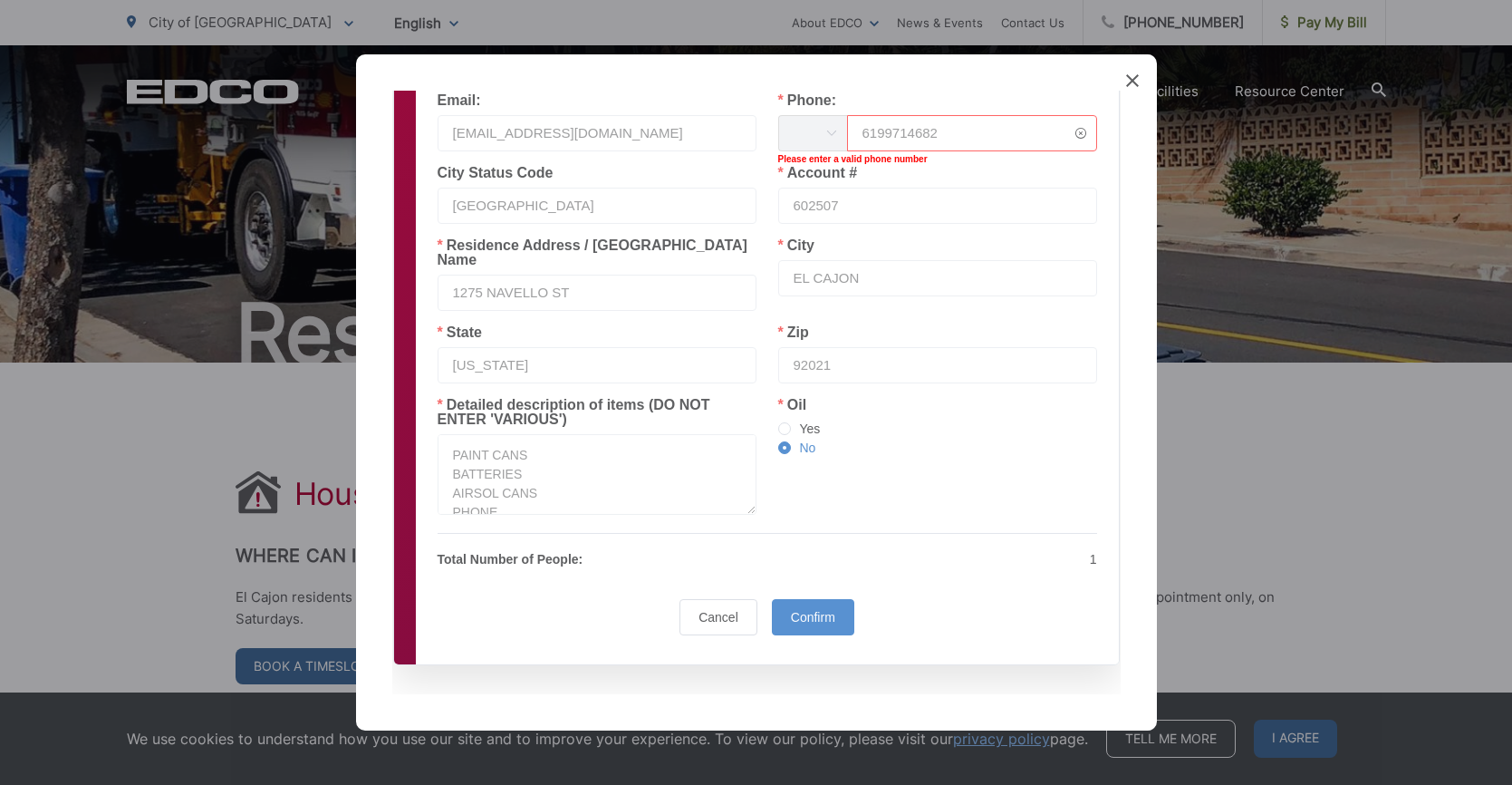 click at bounding box center (831, 133) 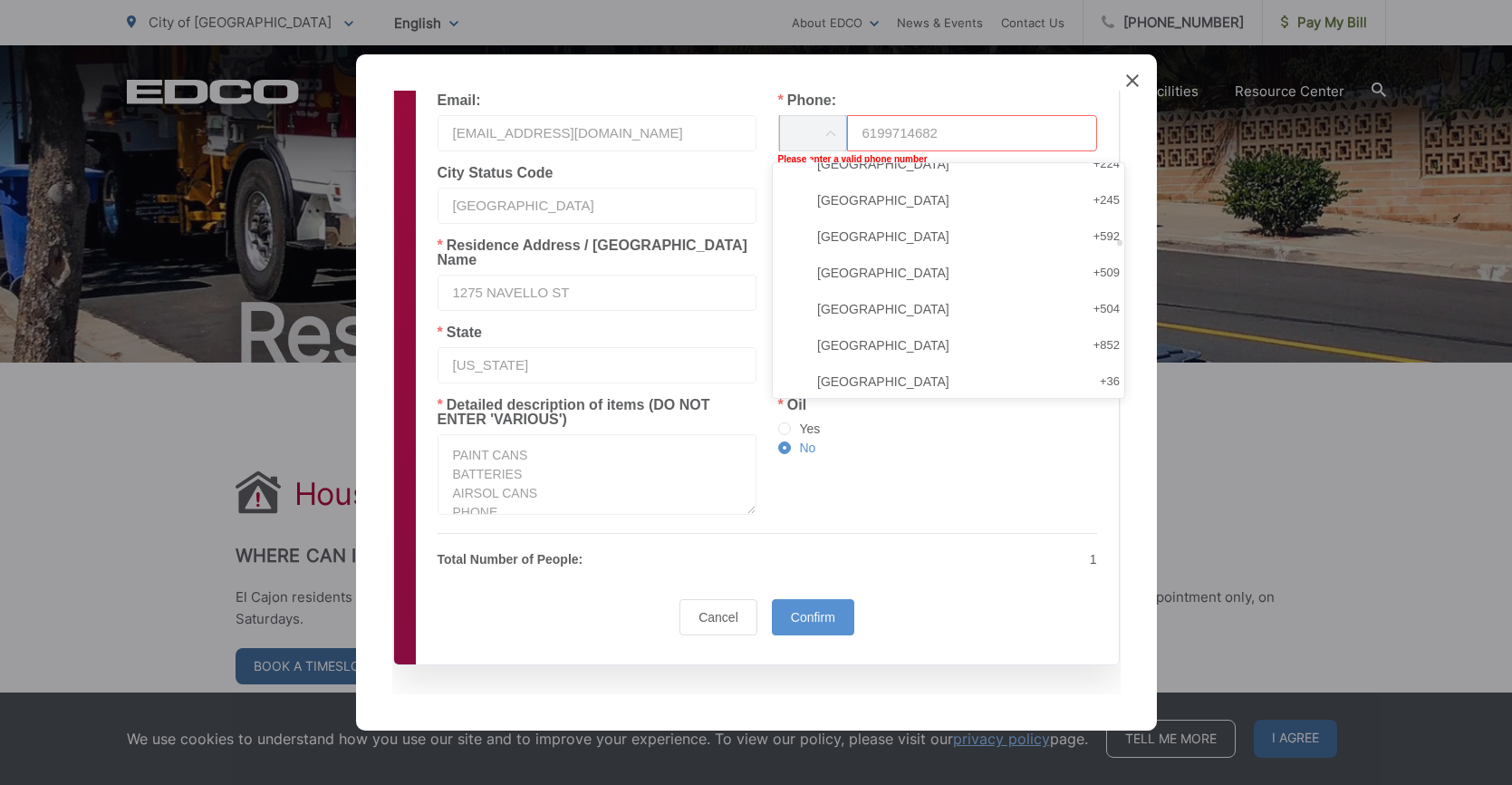 scroll, scrollTop: 3354, scrollLeft: 0, axis: vertical 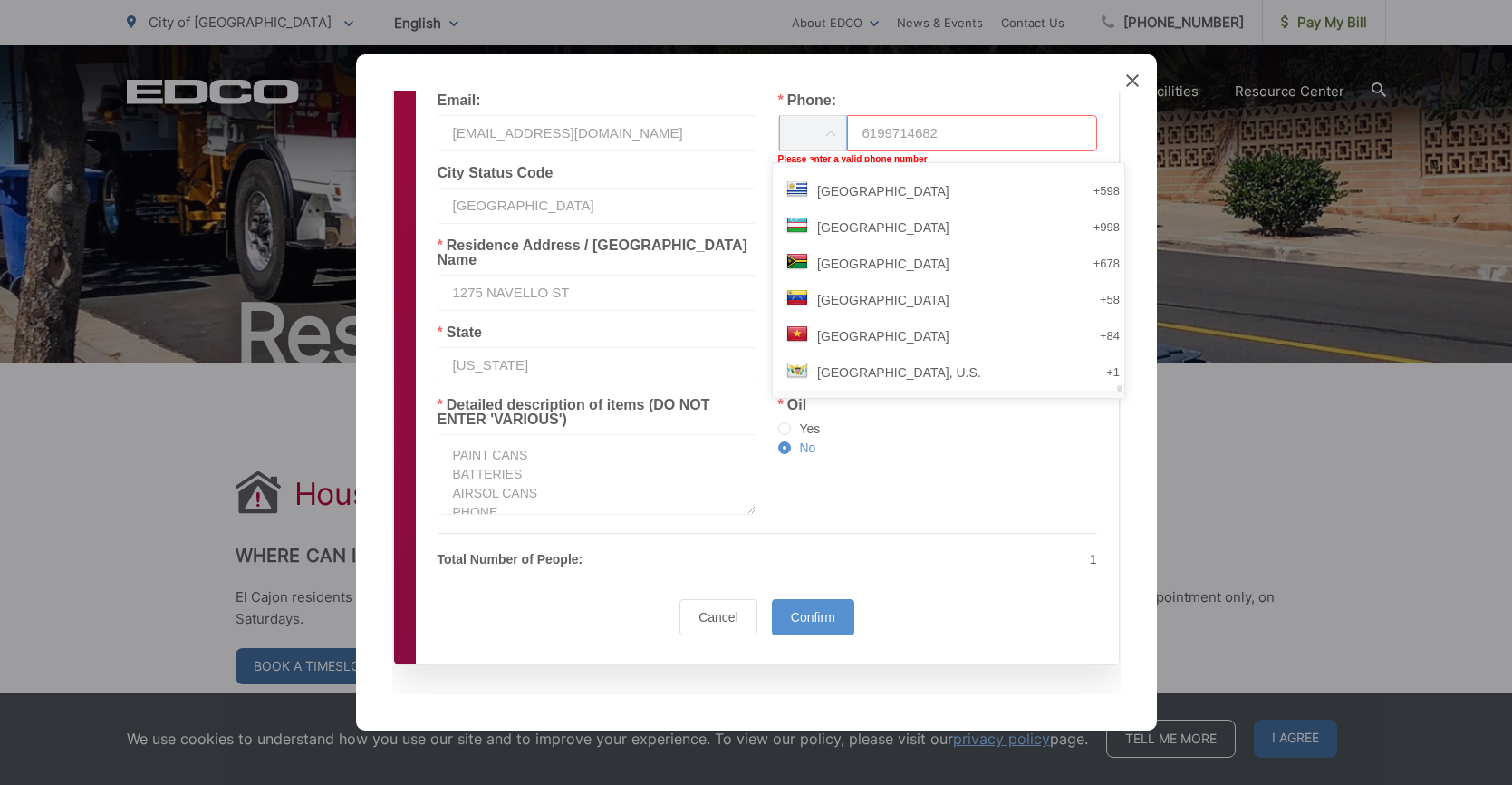 drag, startPoint x: 1035, startPoint y: 267, endPoint x: 1019, endPoint y: 390, distance: 124.03629 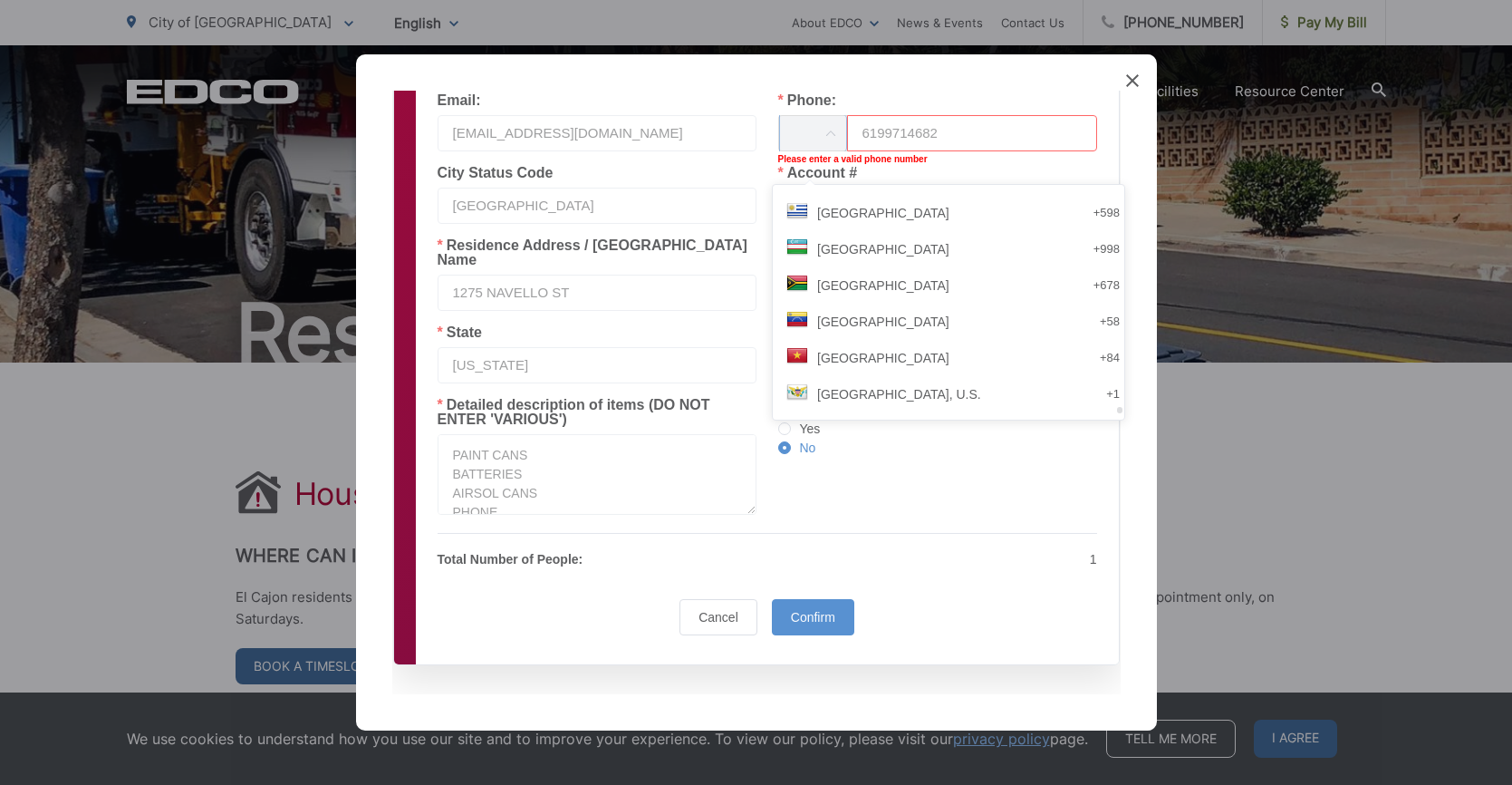 scroll, scrollTop: 133, scrollLeft: 0, axis: vertical 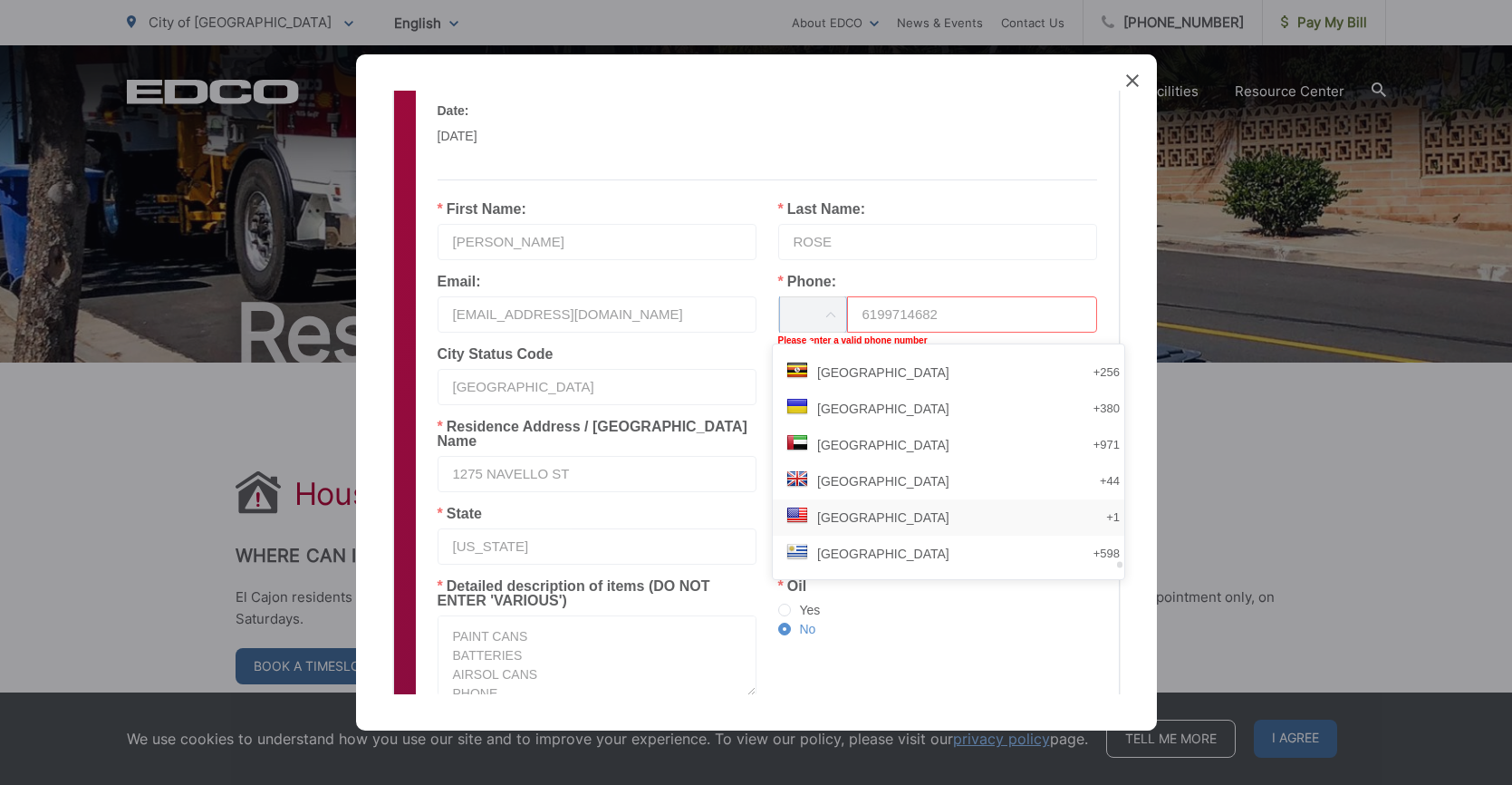 click on "United States" at bounding box center [883, 518] 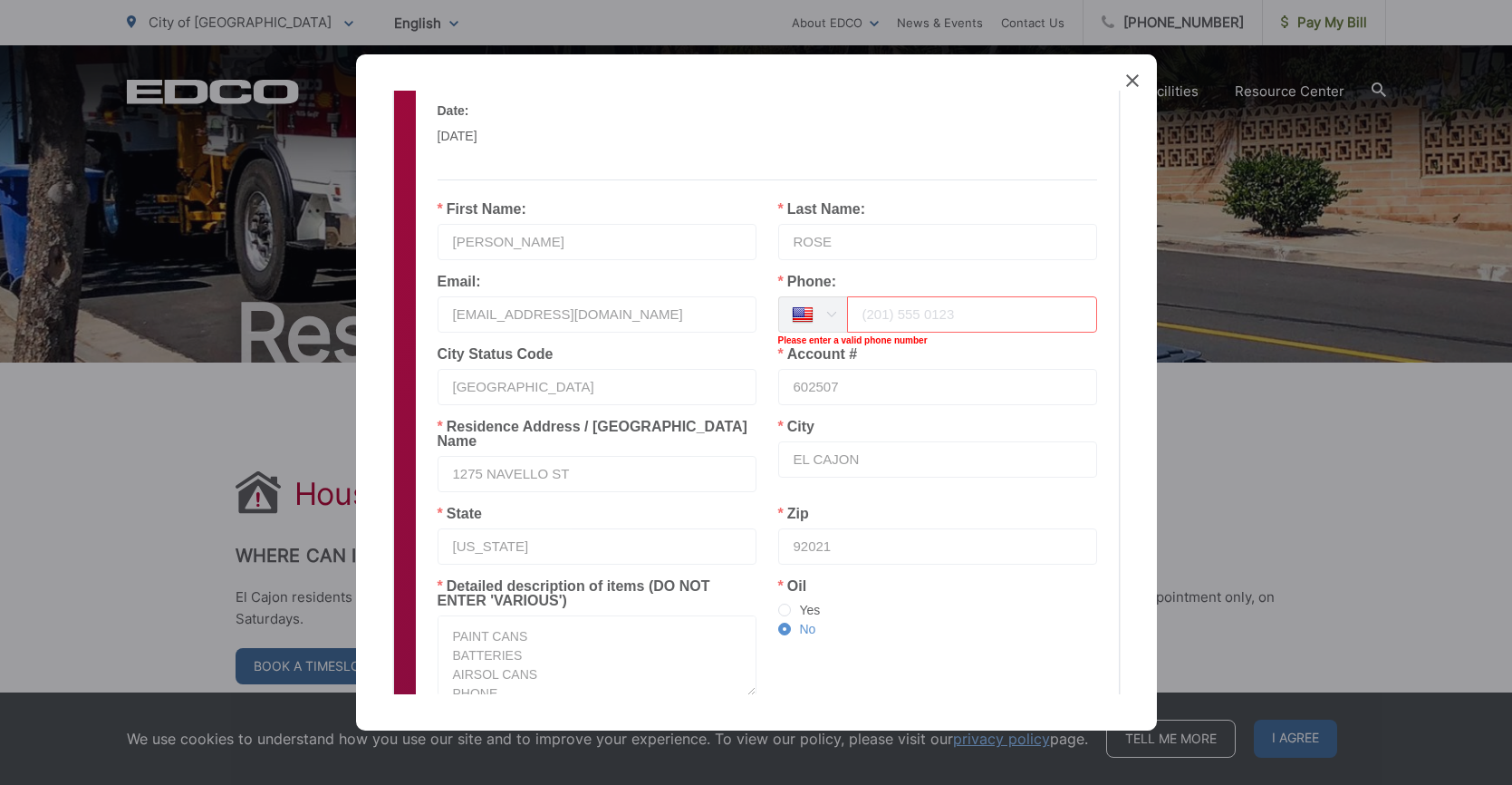 click at bounding box center (972, 315) 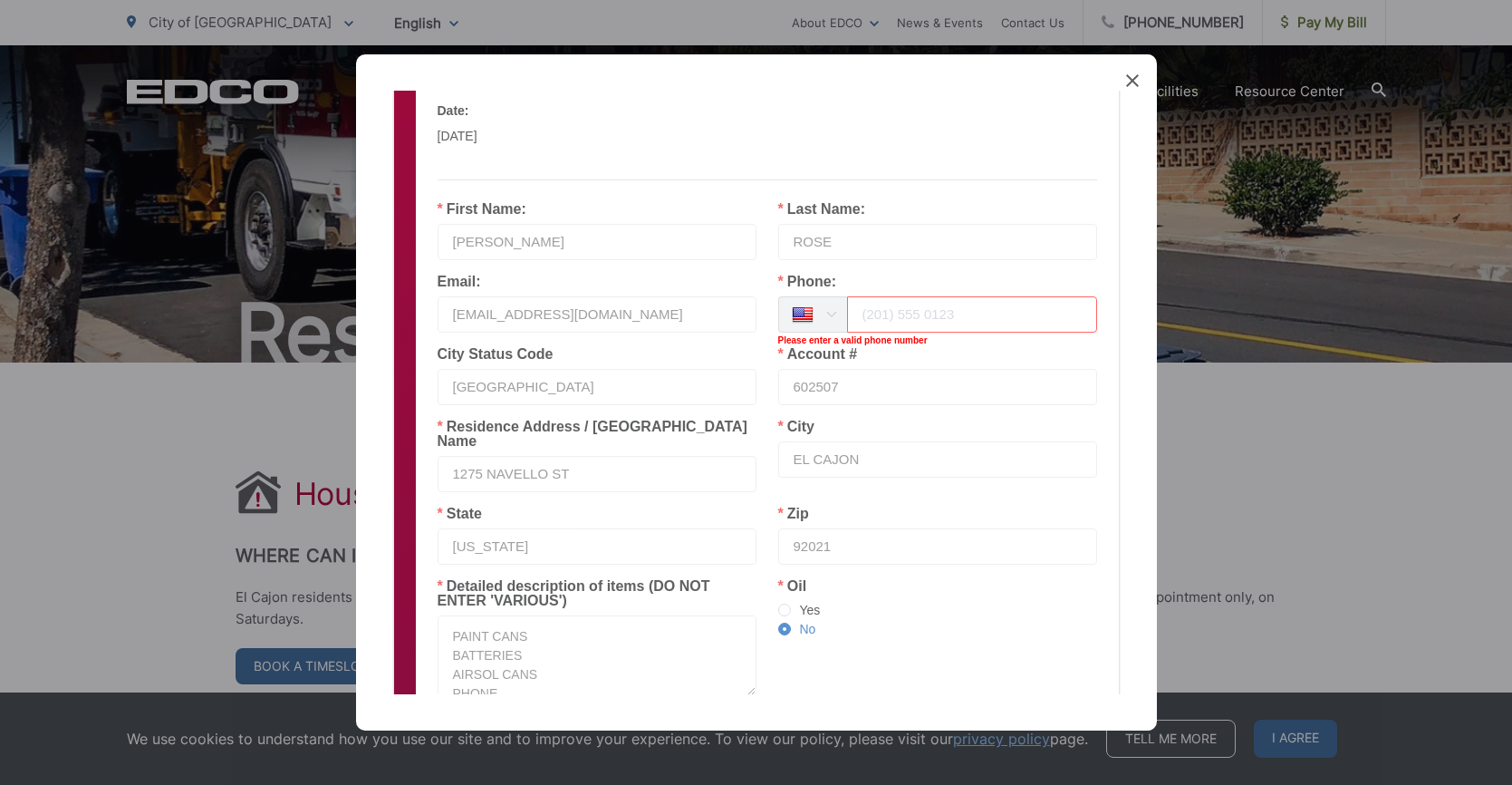 click at bounding box center [972, 315] 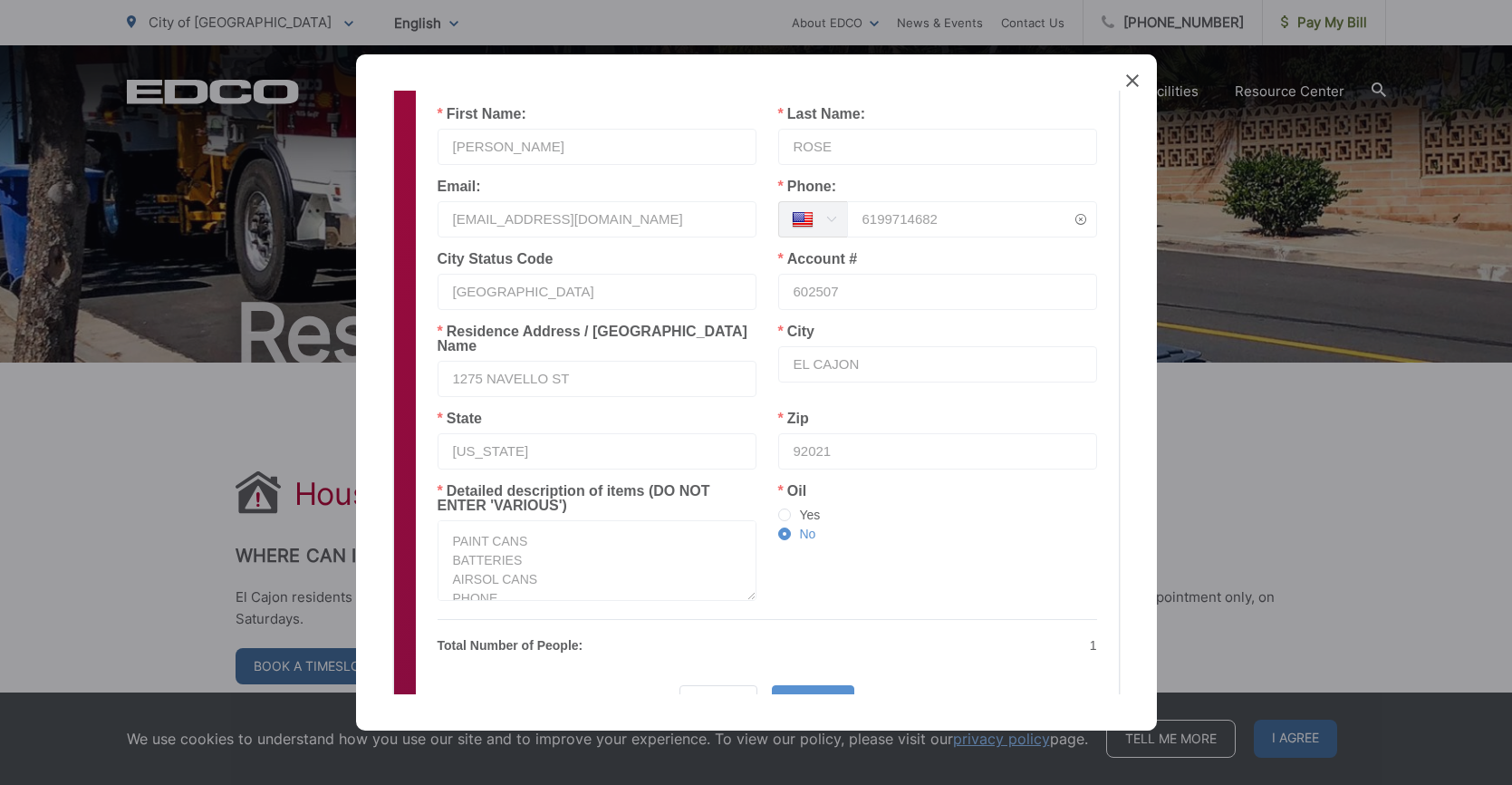scroll, scrollTop: 315, scrollLeft: 0, axis: vertical 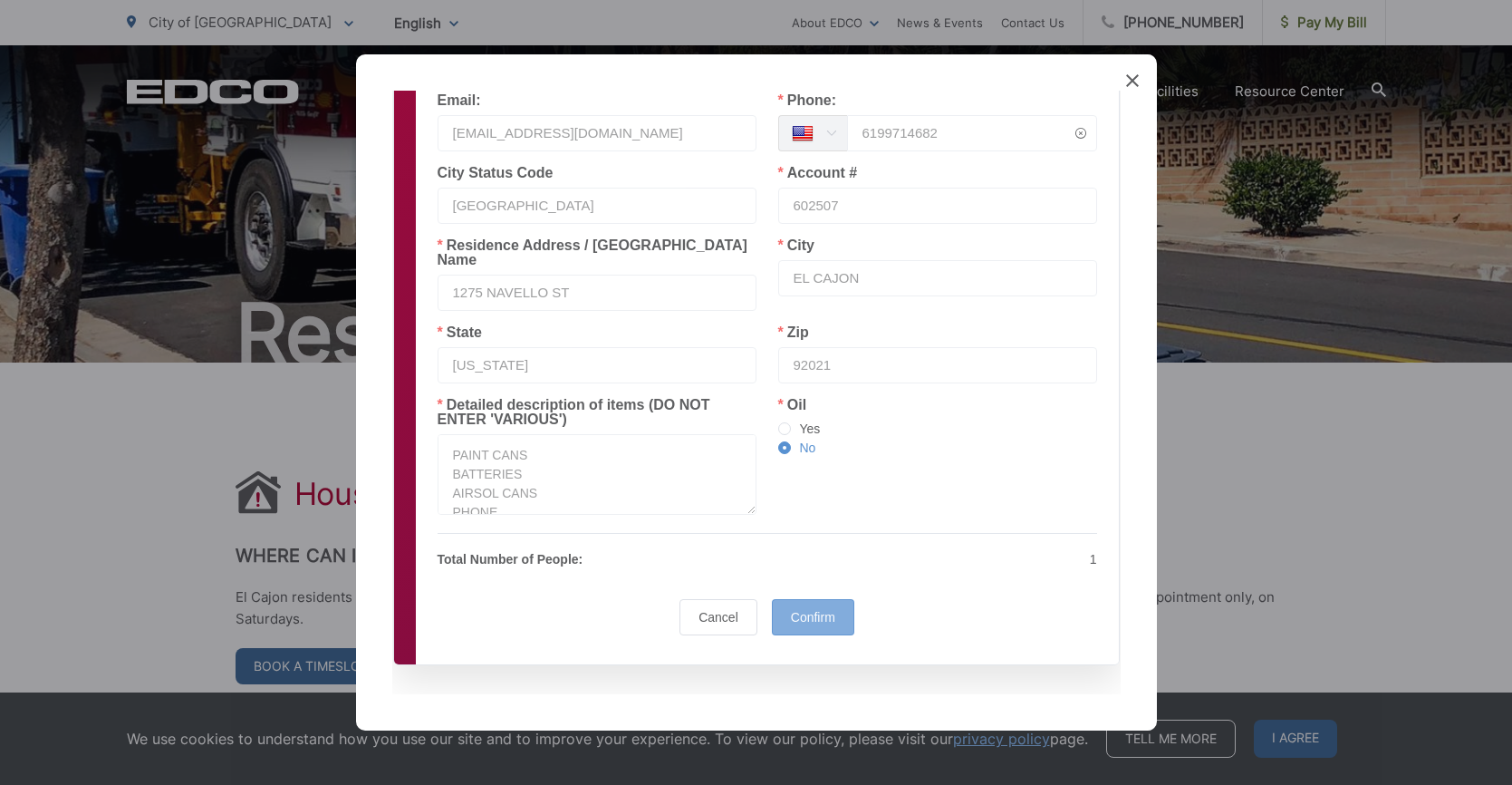 type on "6199714682" 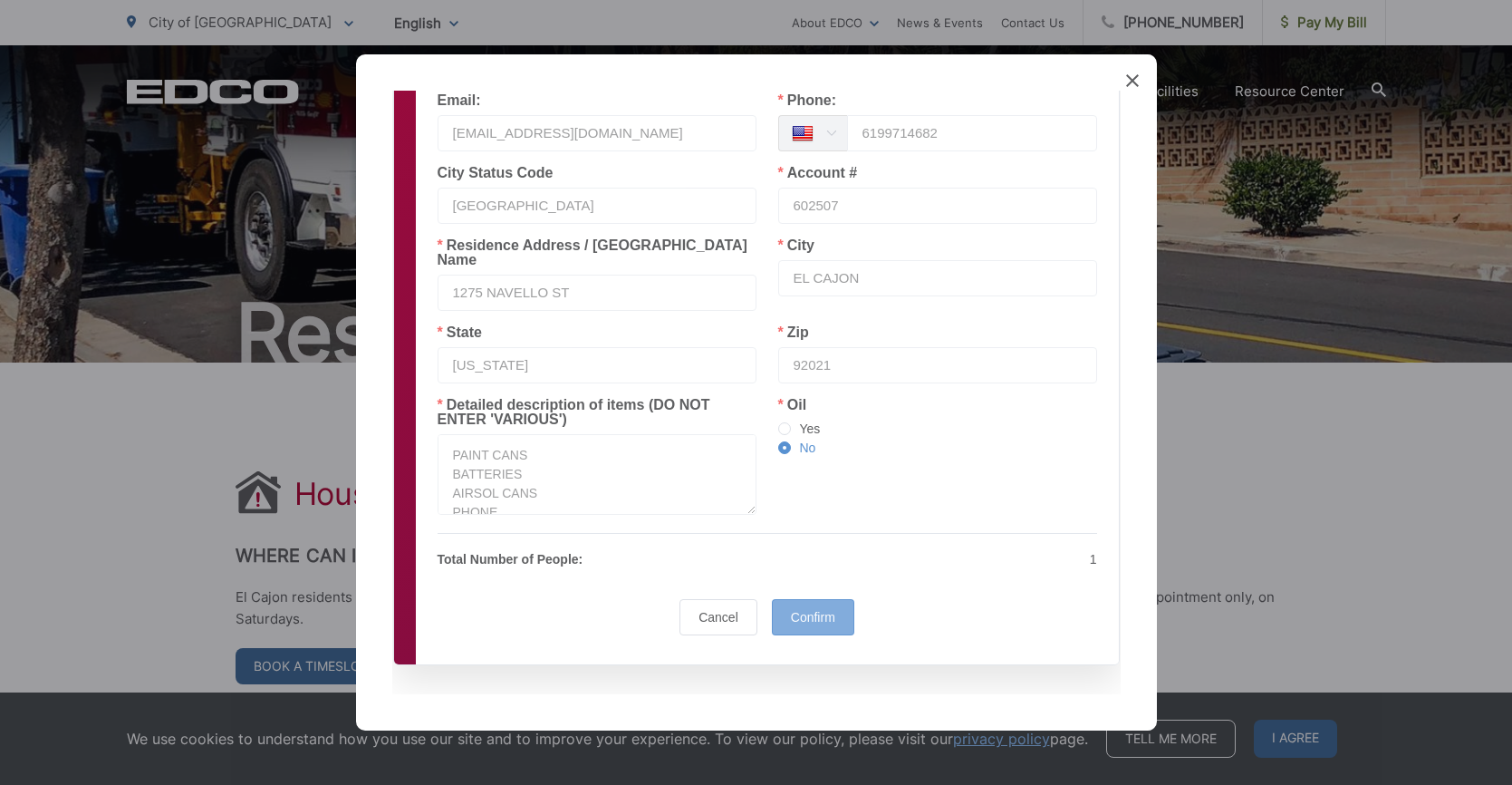click on "Confirm" at bounding box center [813, 617] 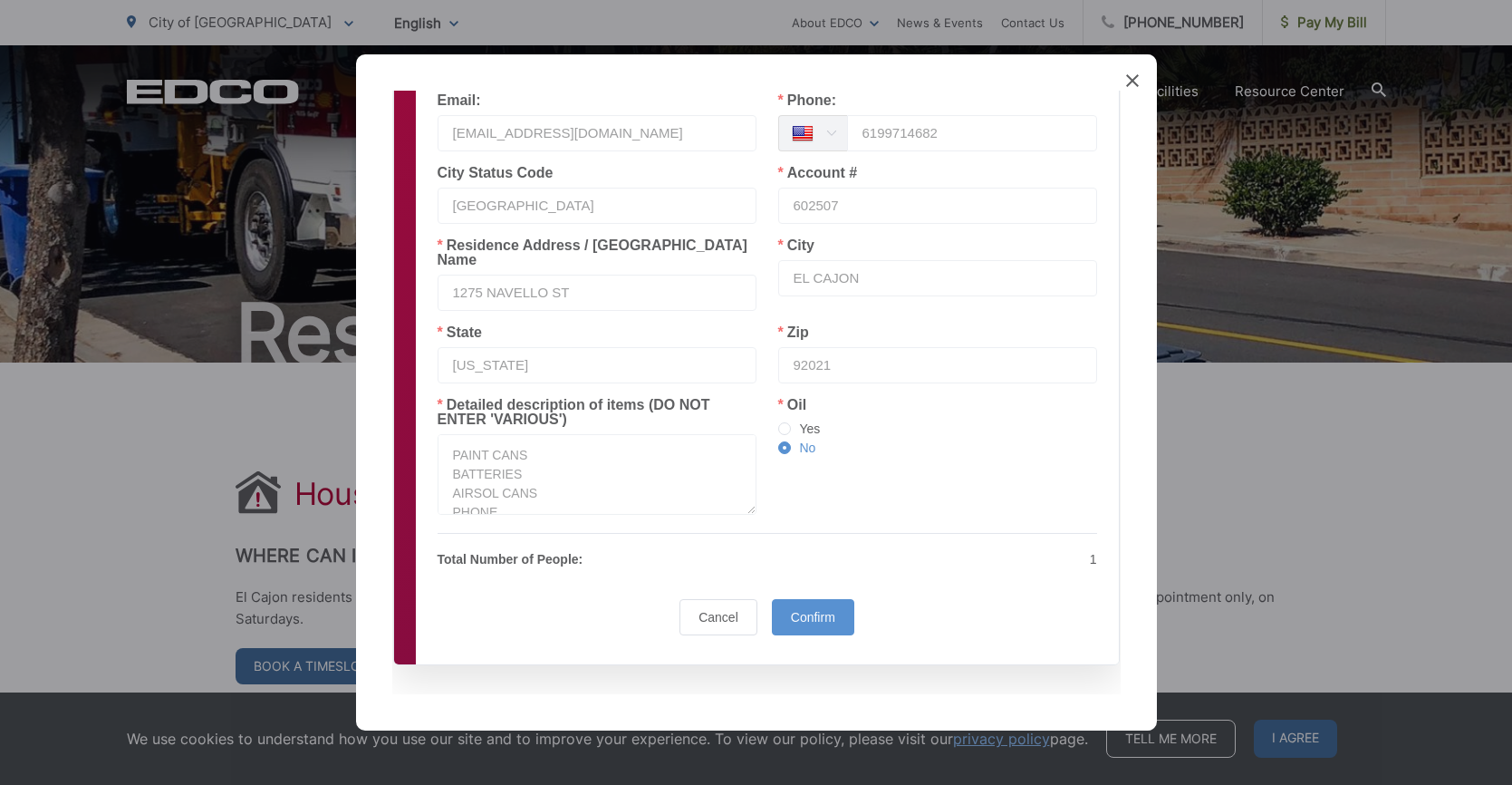 scroll, scrollTop: 0, scrollLeft: 0, axis: both 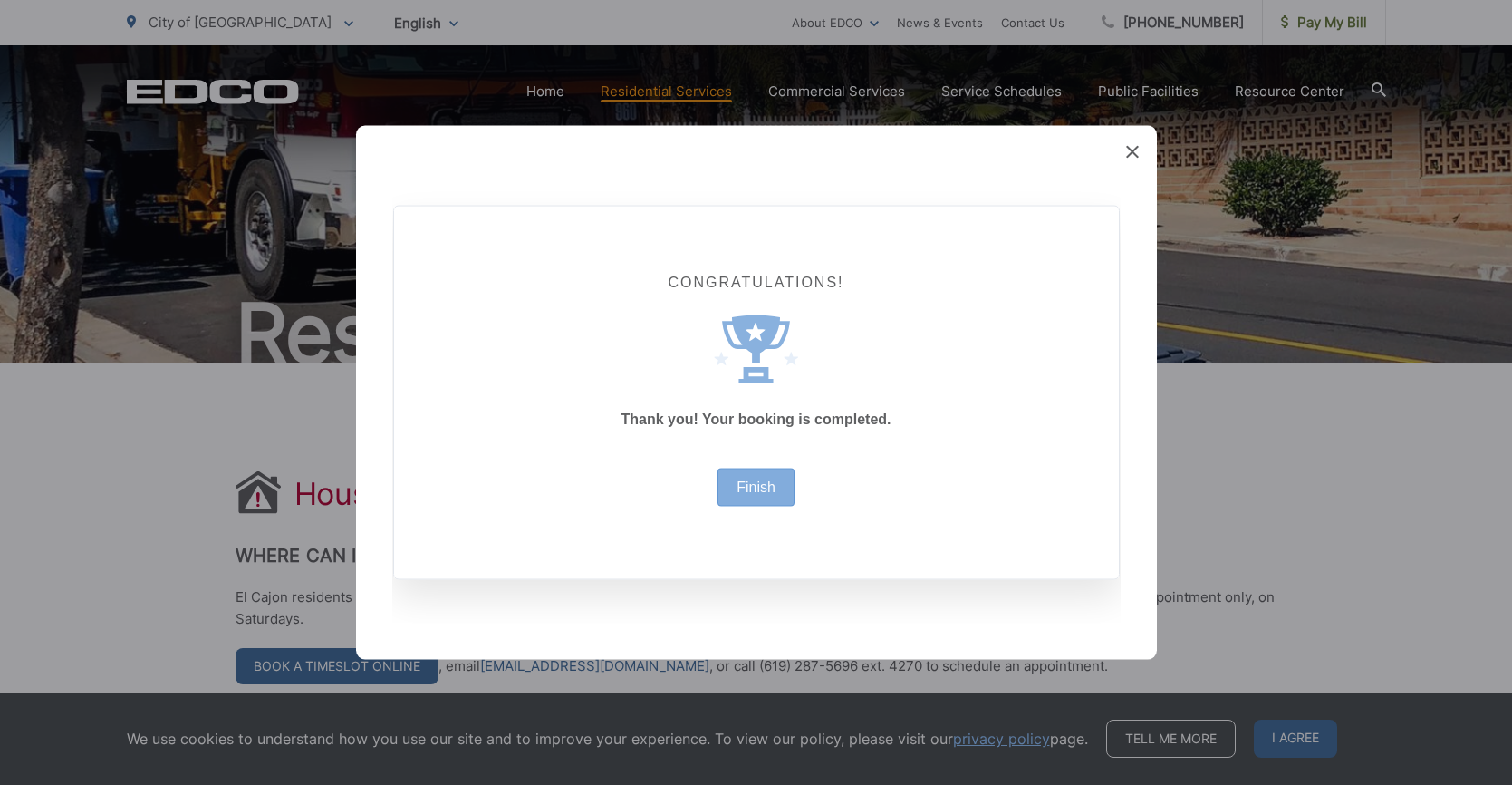 click on "Finish" at bounding box center (756, 488) 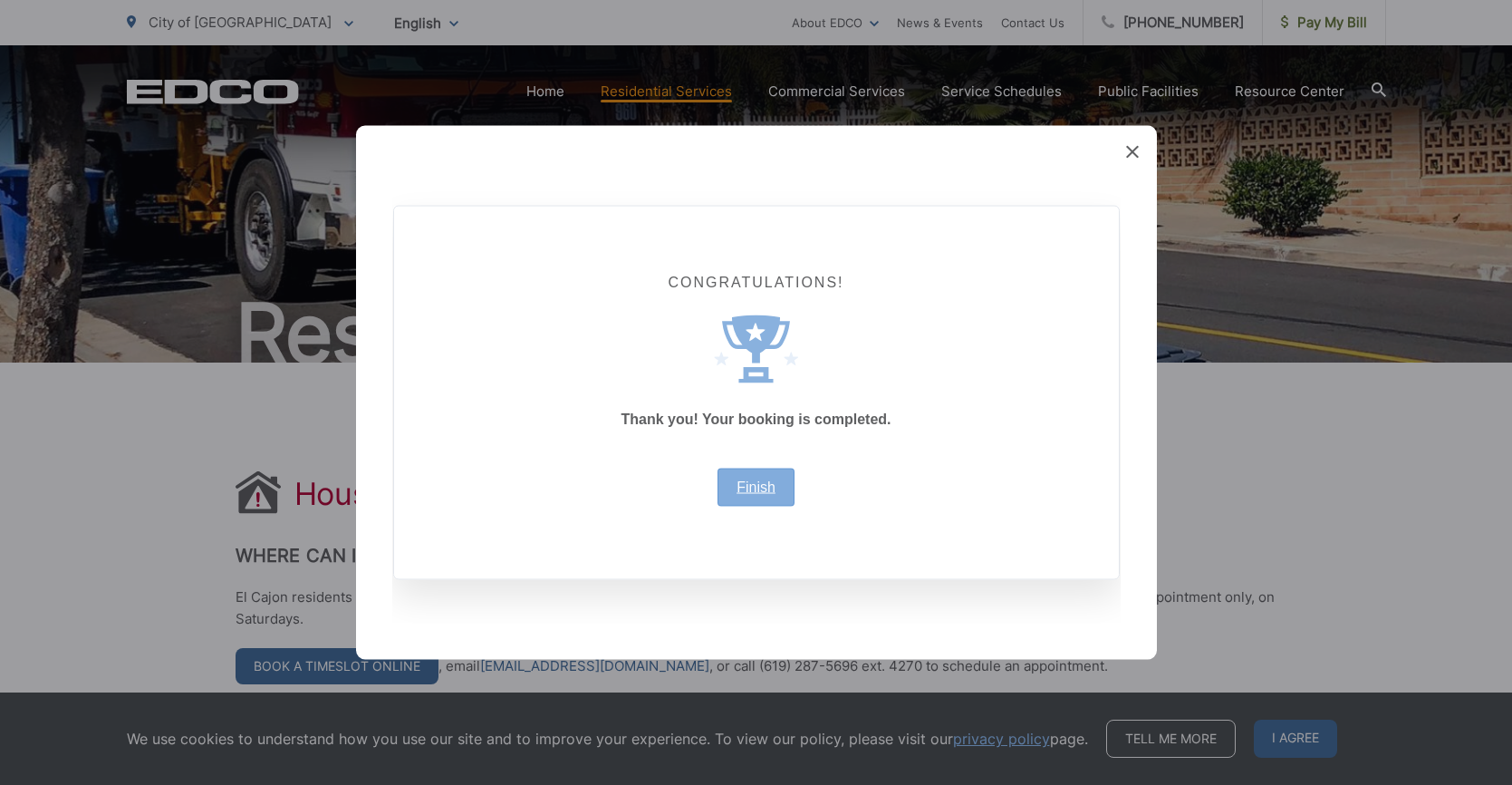 click on "Finish" at bounding box center (756, 488) 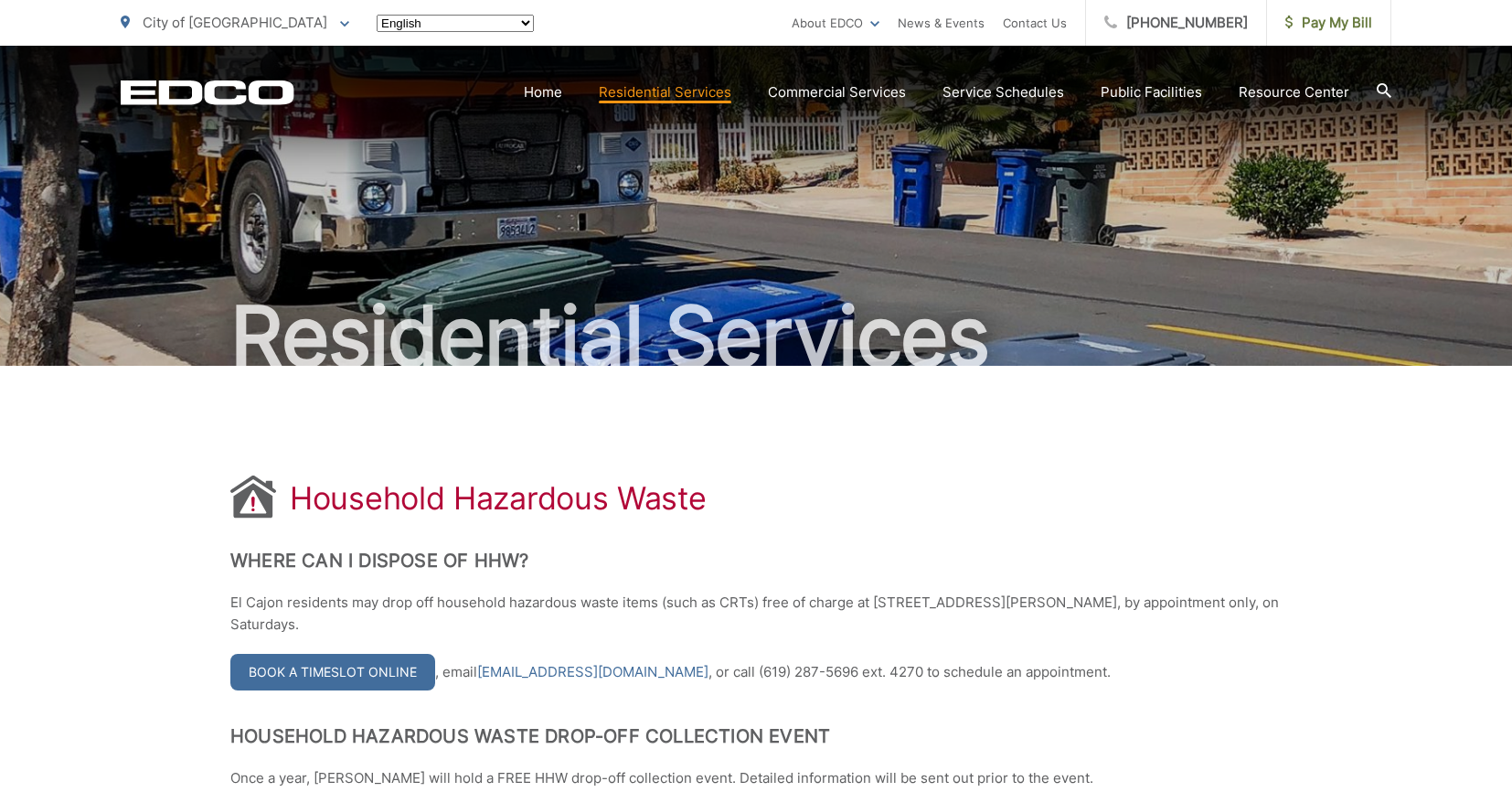scroll, scrollTop: 0, scrollLeft: 0, axis: both 